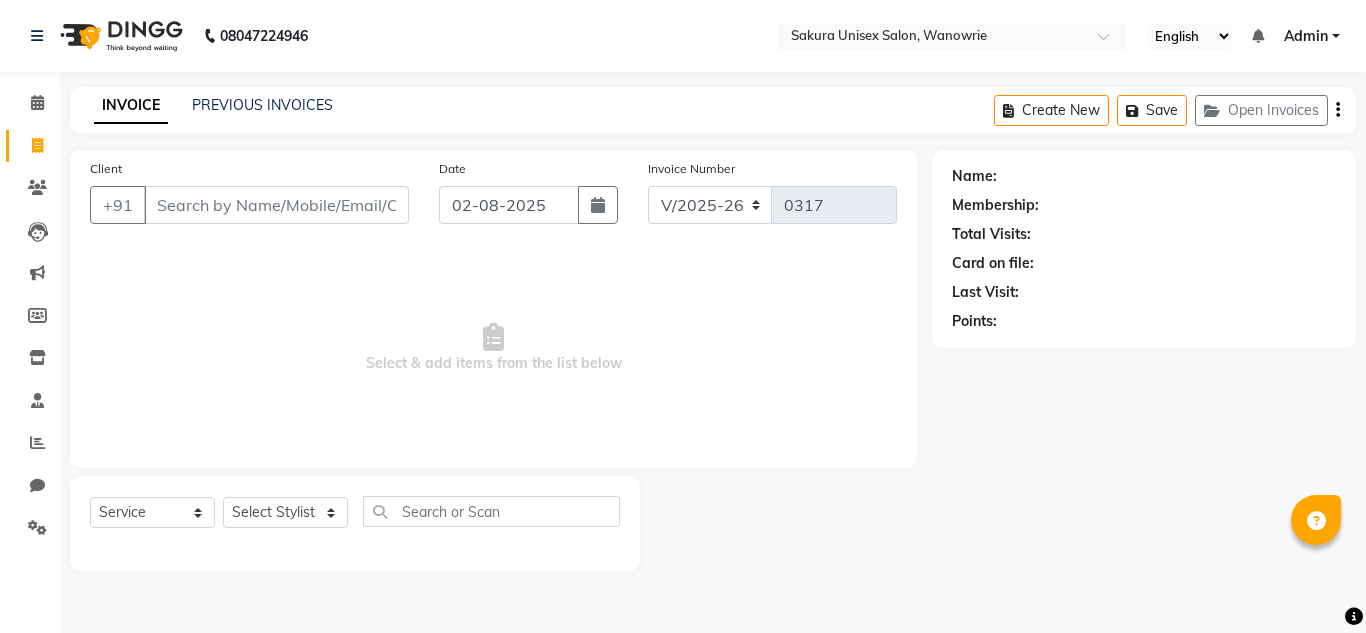 select on "7662" 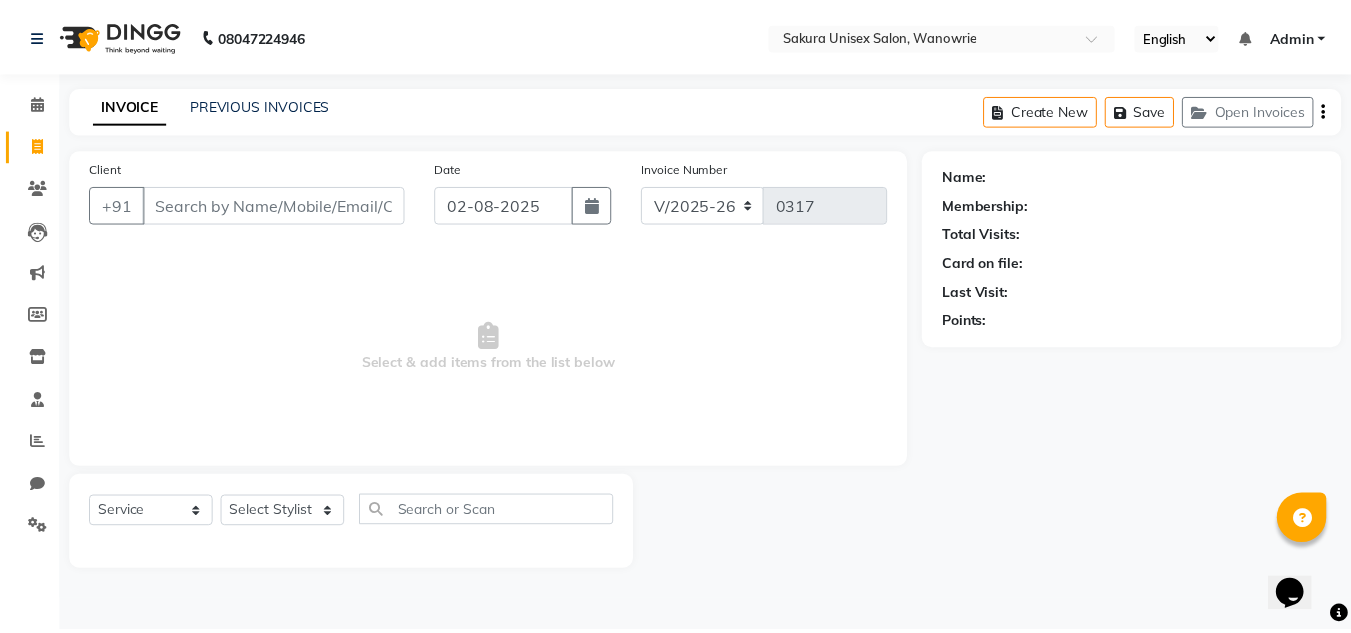scroll, scrollTop: 0, scrollLeft: 0, axis: both 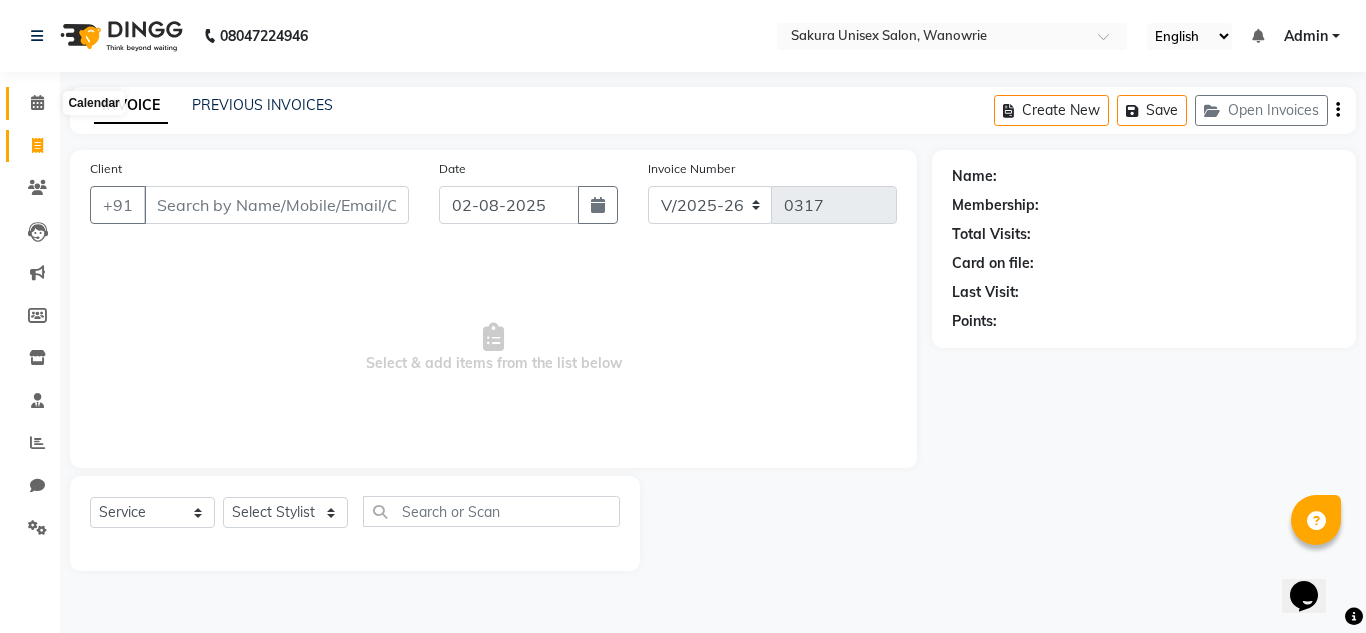 click 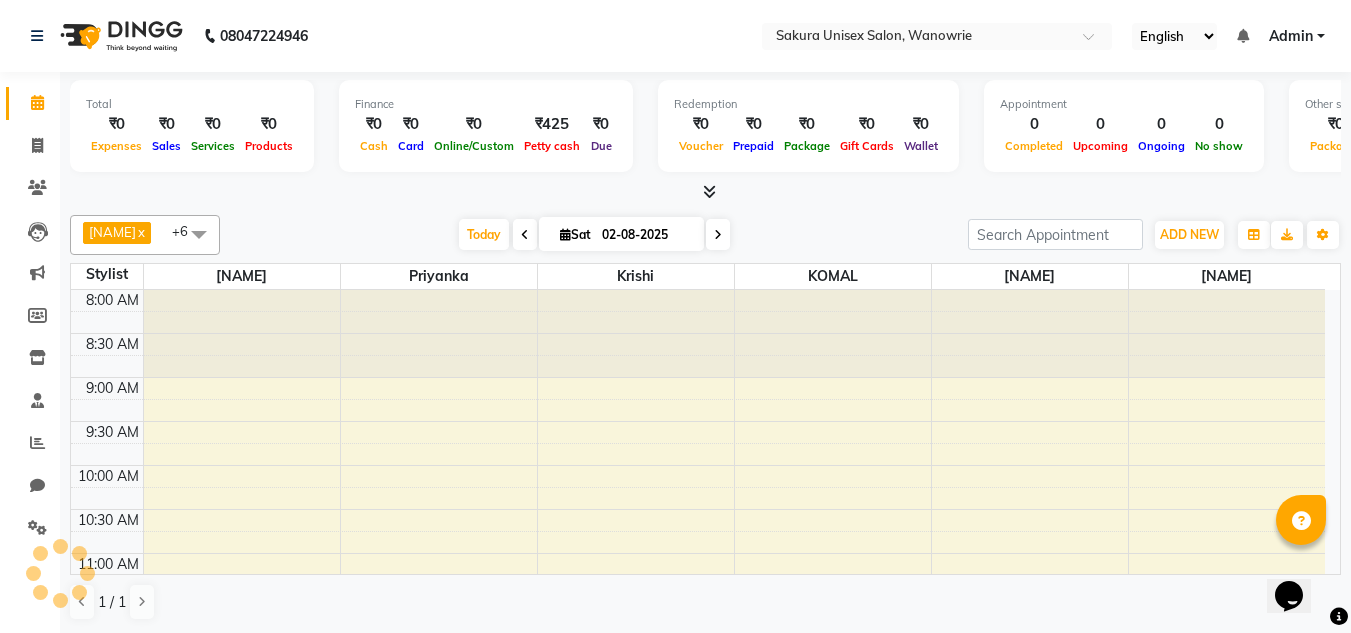 scroll, scrollTop: 0, scrollLeft: 0, axis: both 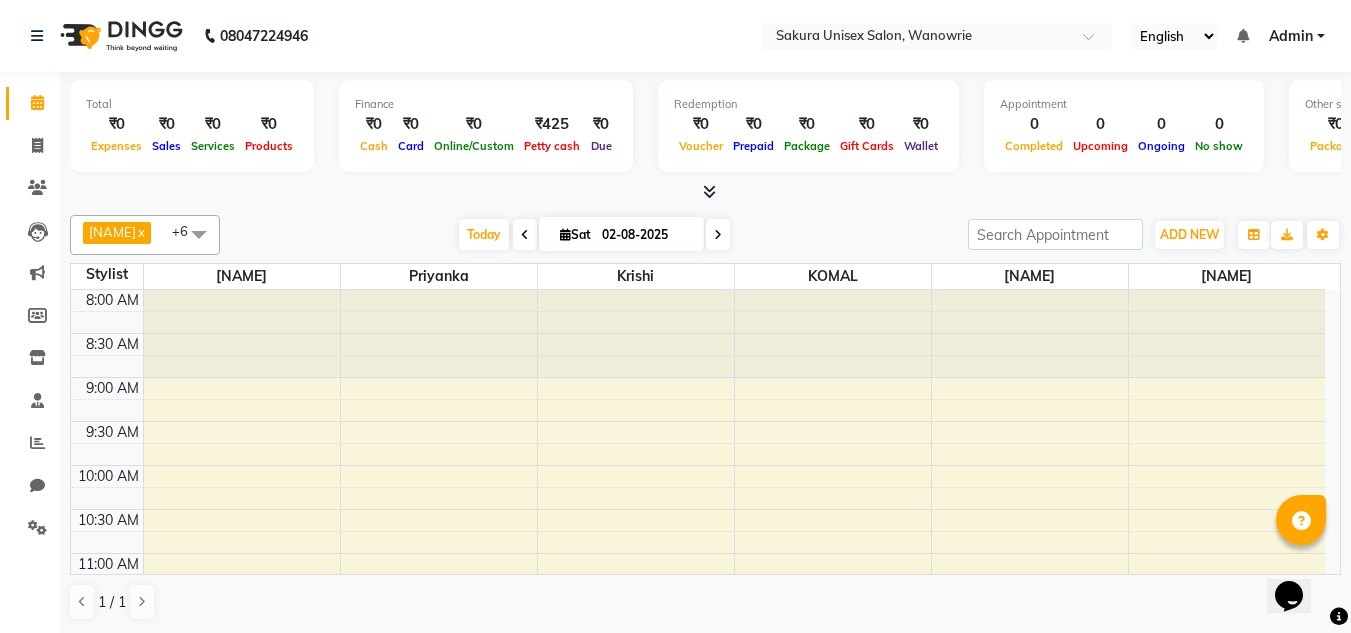 click at bounding box center [199, 234] 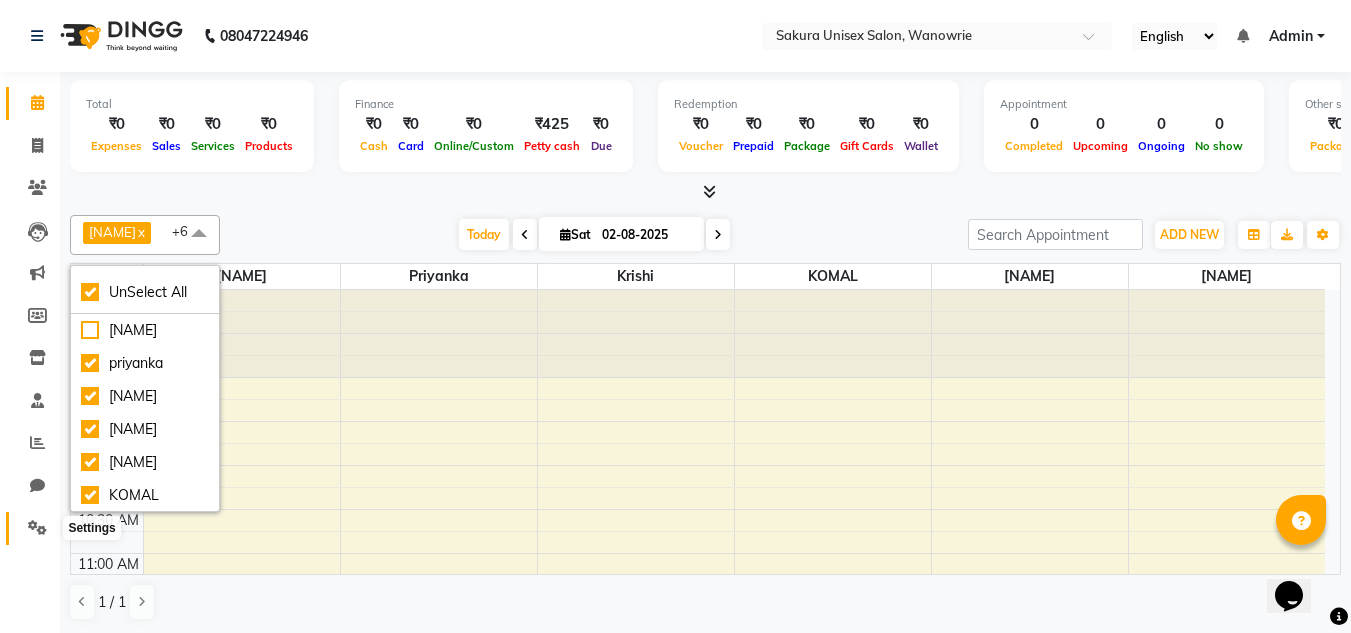 drag, startPoint x: 38, startPoint y: 538, endPoint x: 40, endPoint y: 518, distance: 20.09975 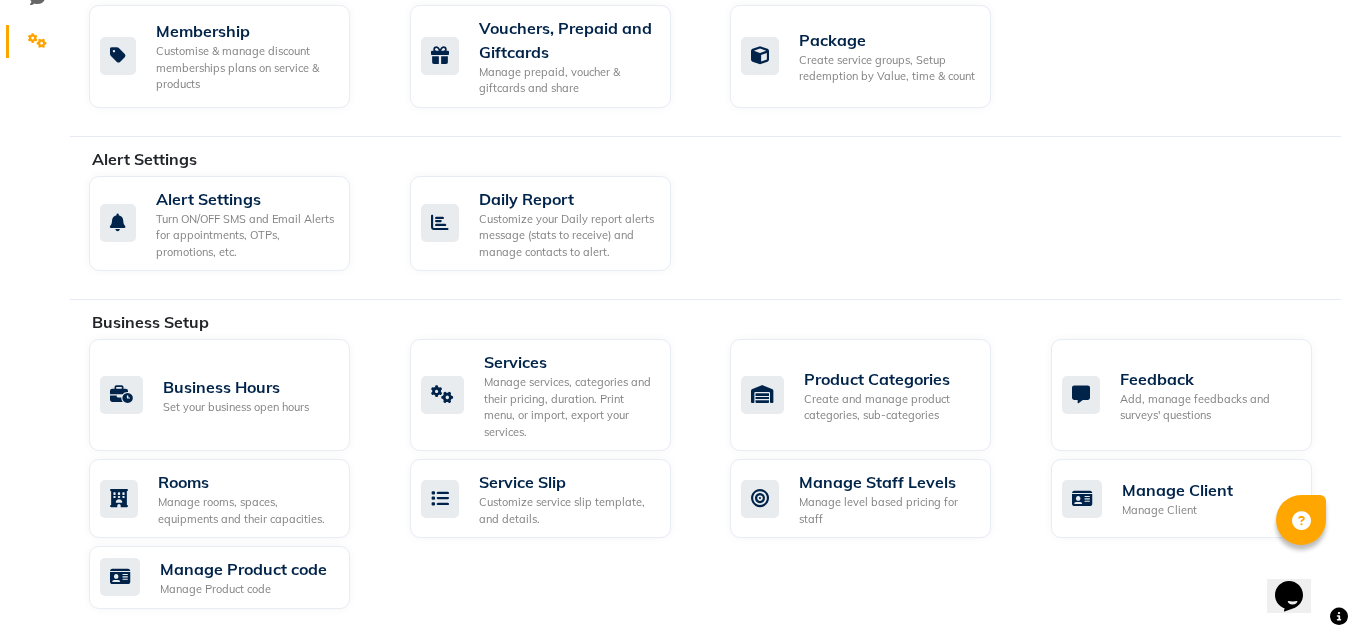 scroll, scrollTop: 300, scrollLeft: 0, axis: vertical 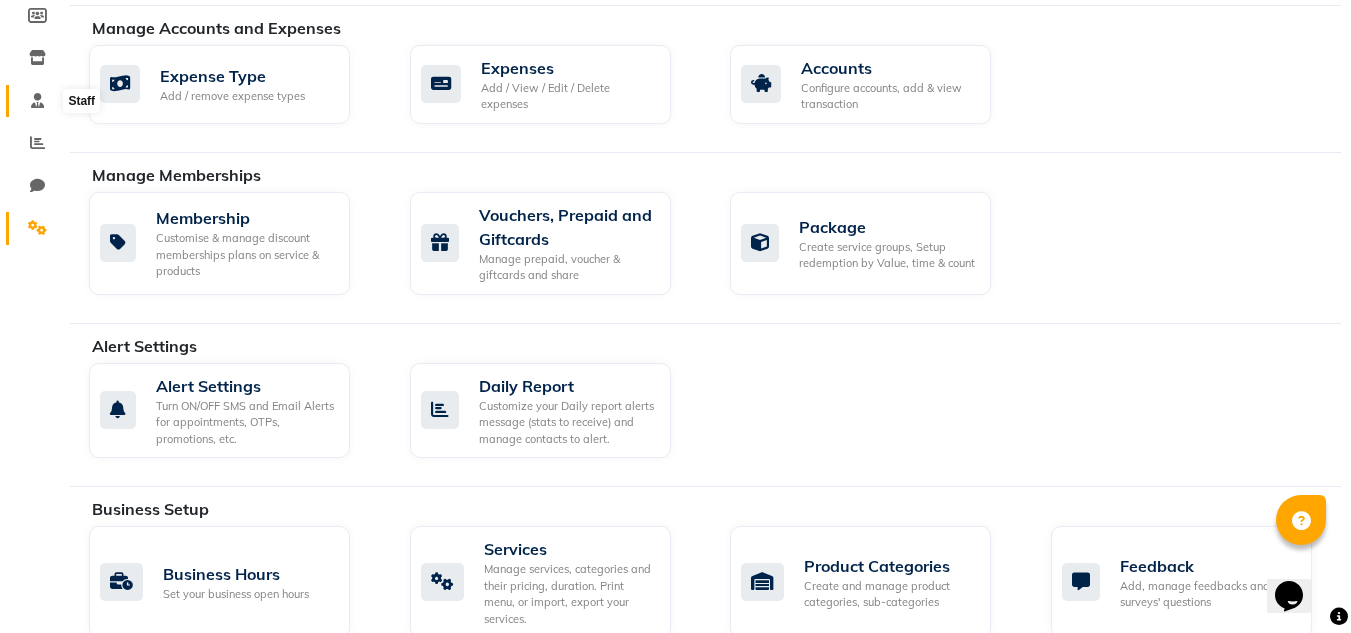click 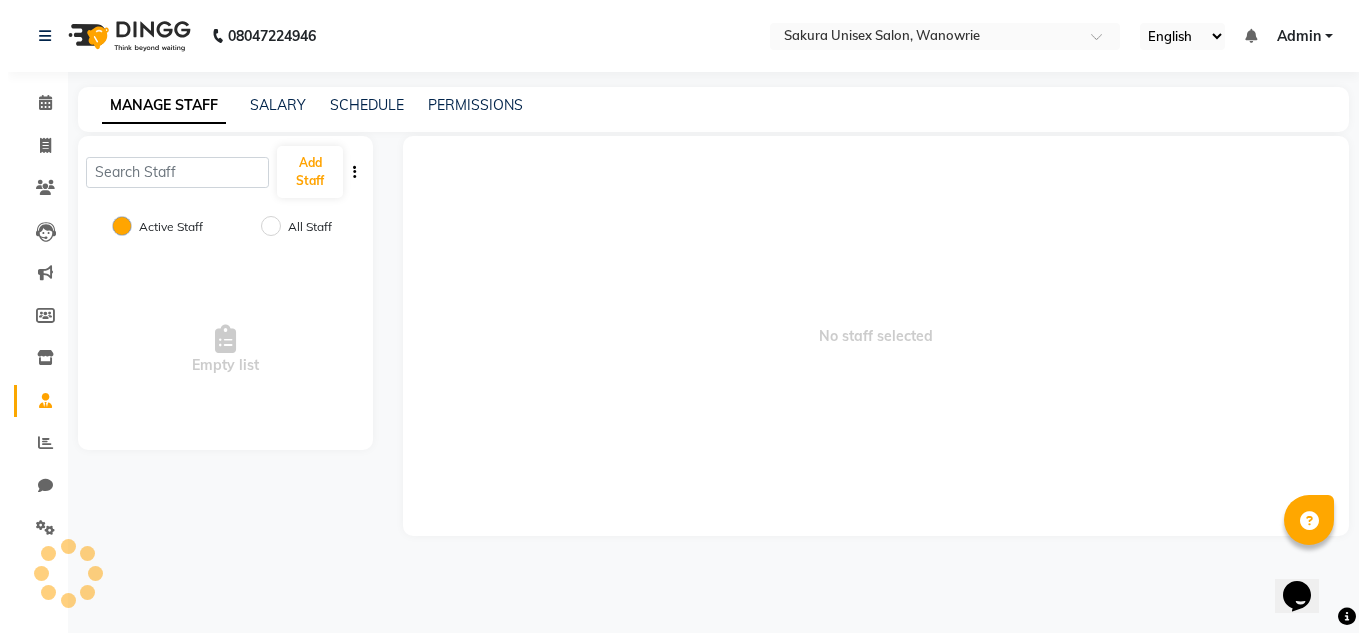 scroll, scrollTop: 0, scrollLeft: 0, axis: both 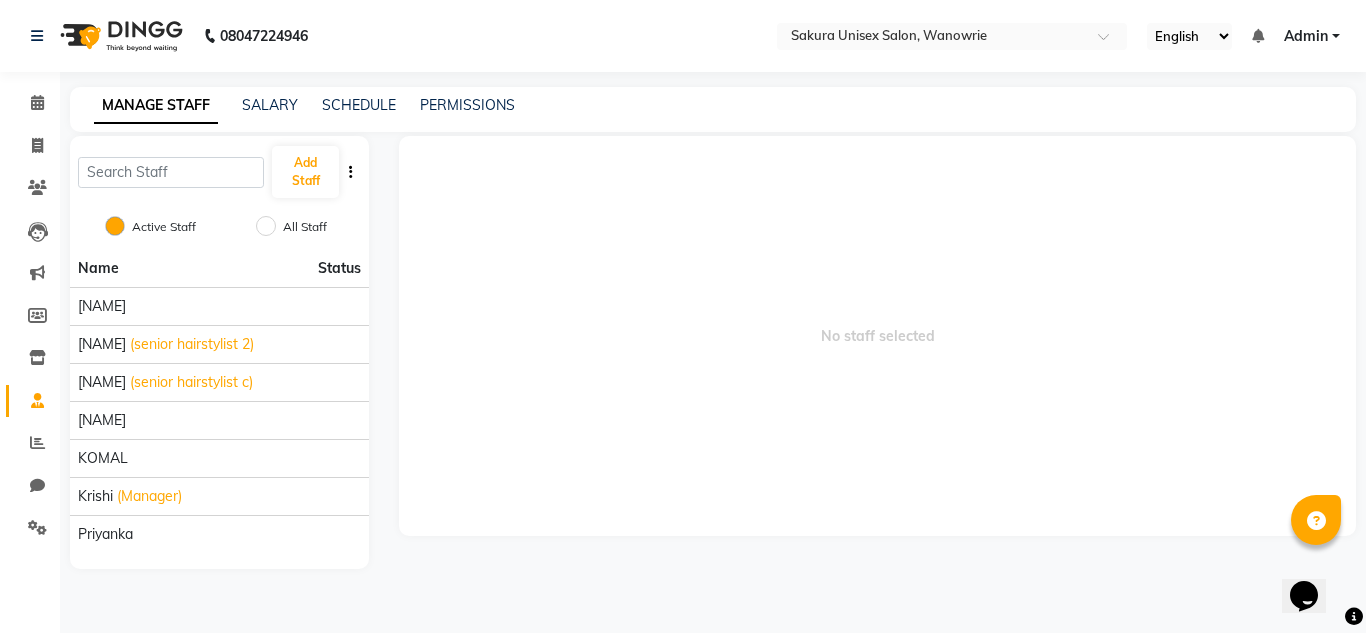 click on "No staff selected" at bounding box center (877, 336) 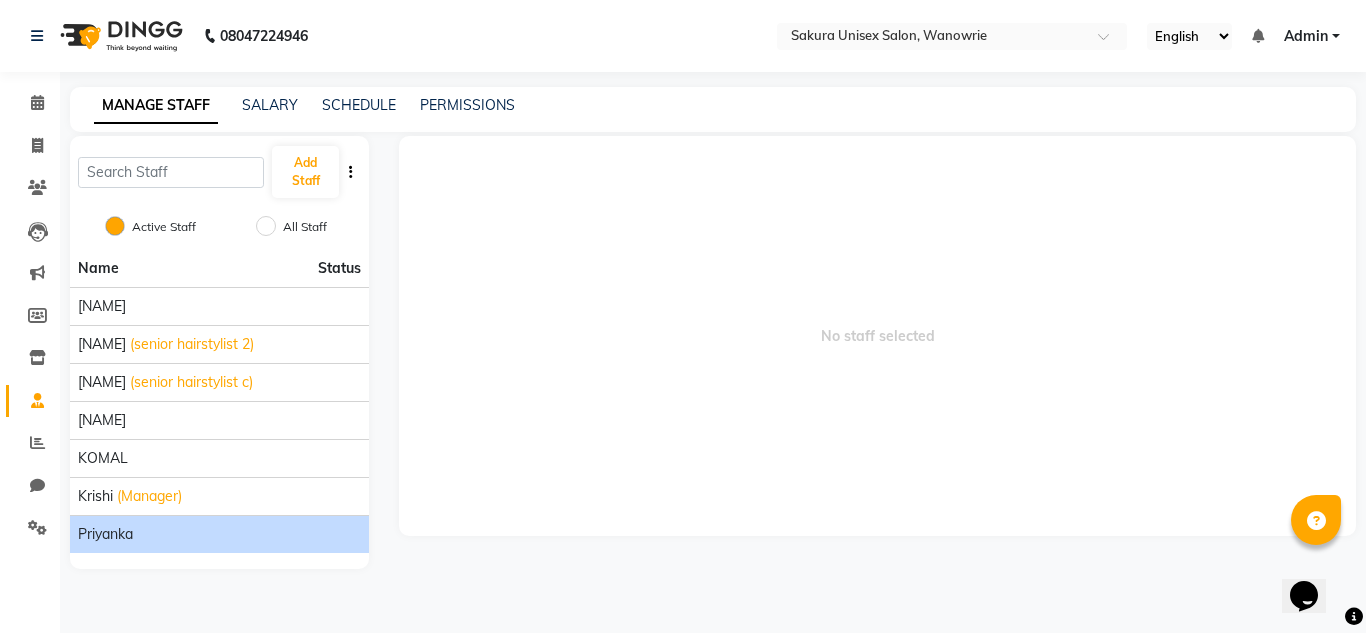 click on "priyanka" 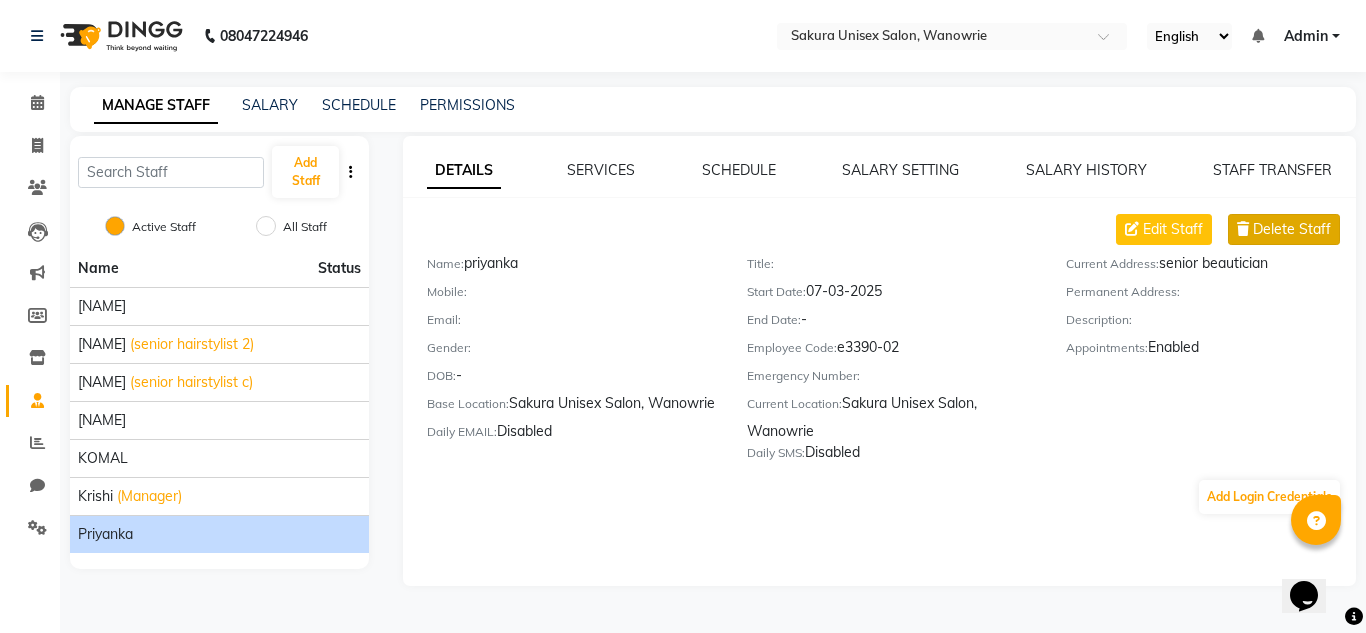click on "Delete Staff" 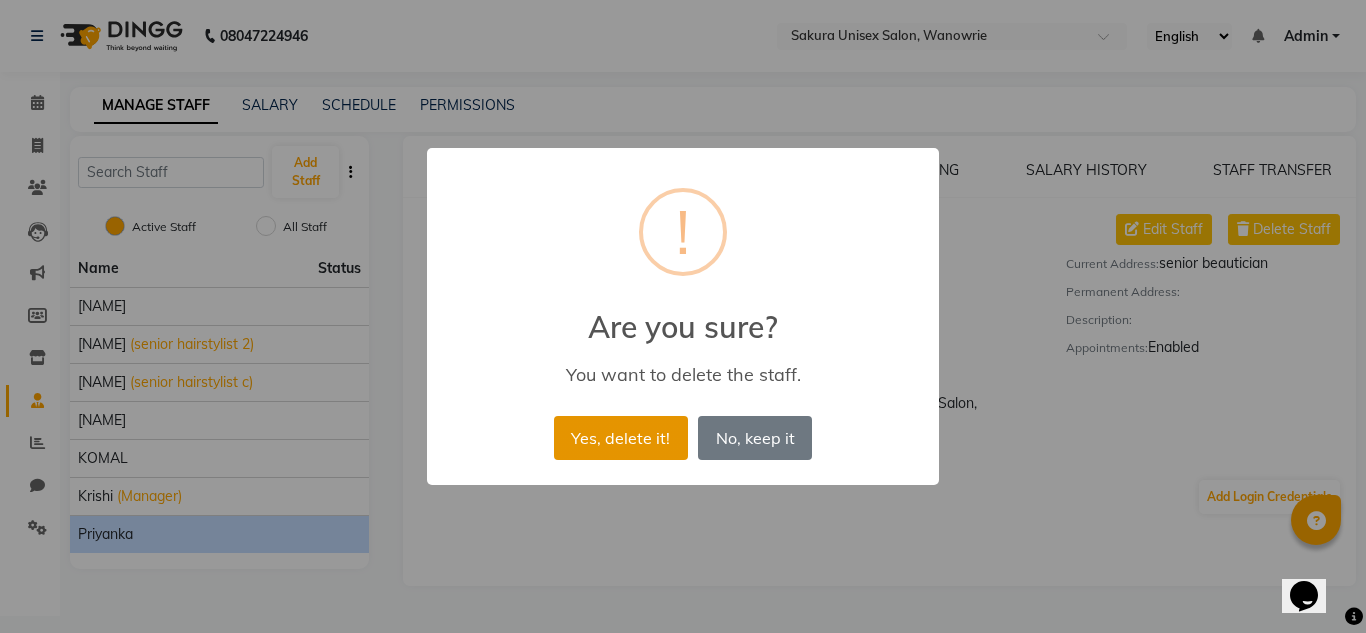 click on "Yes, delete it!" at bounding box center (621, 438) 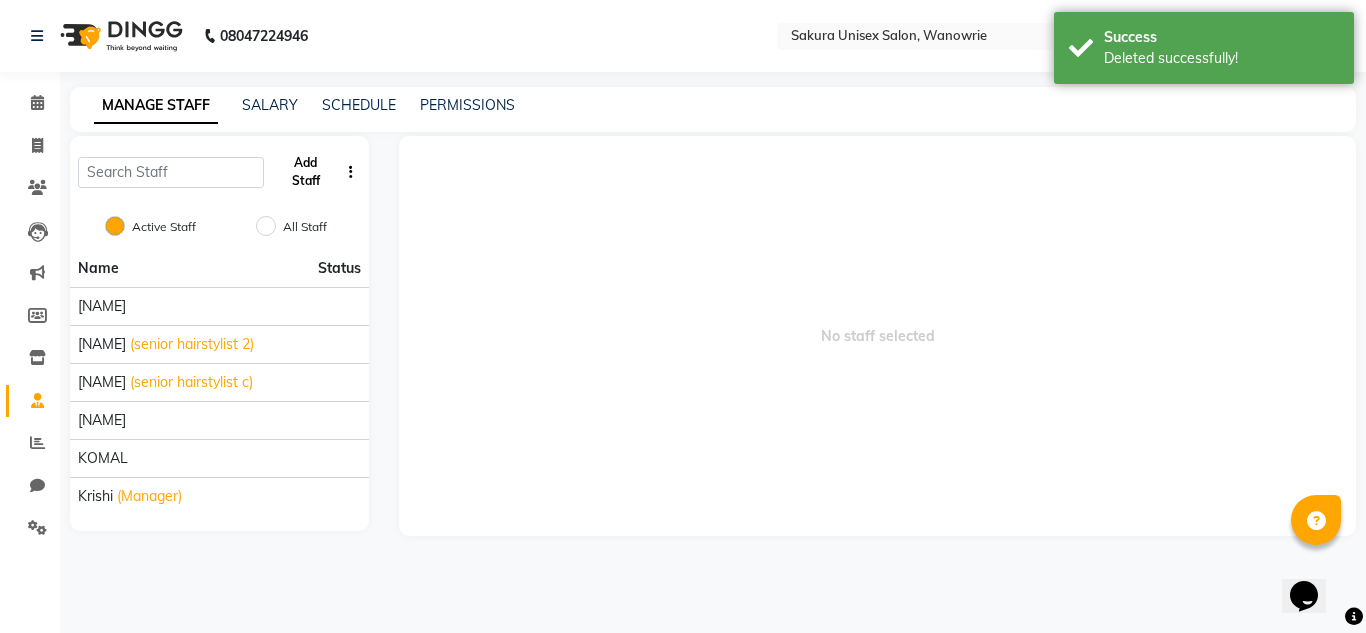 click on "Add Staff" 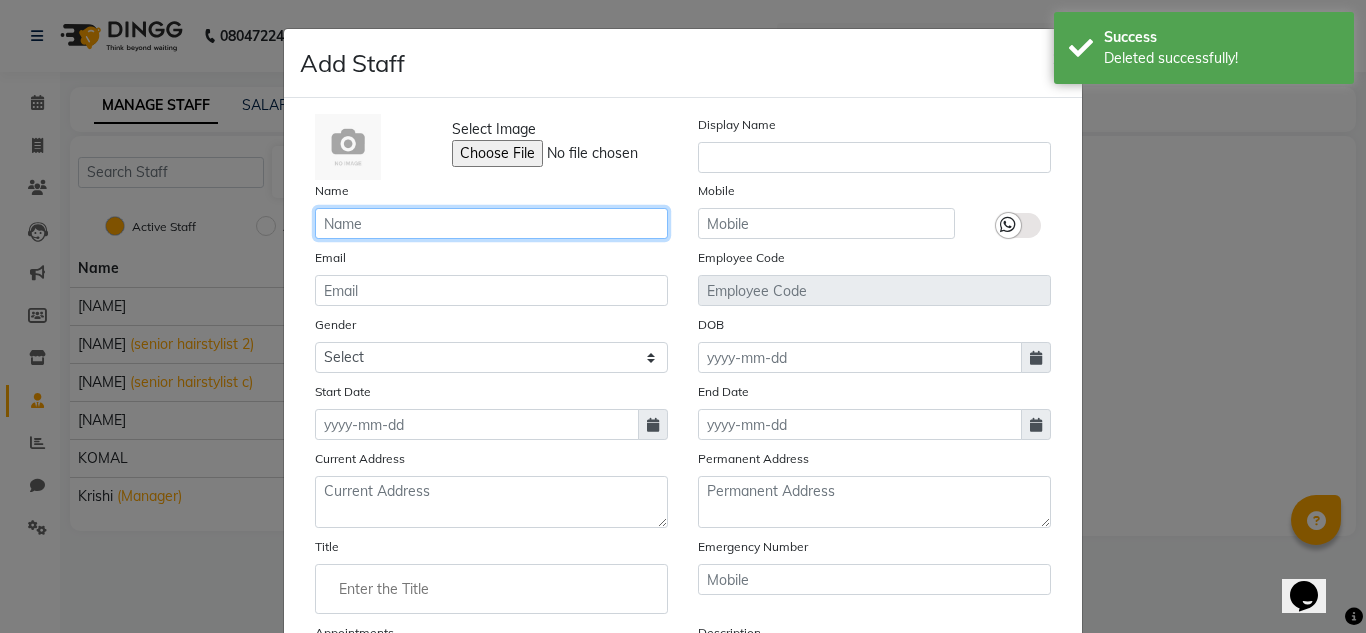 click 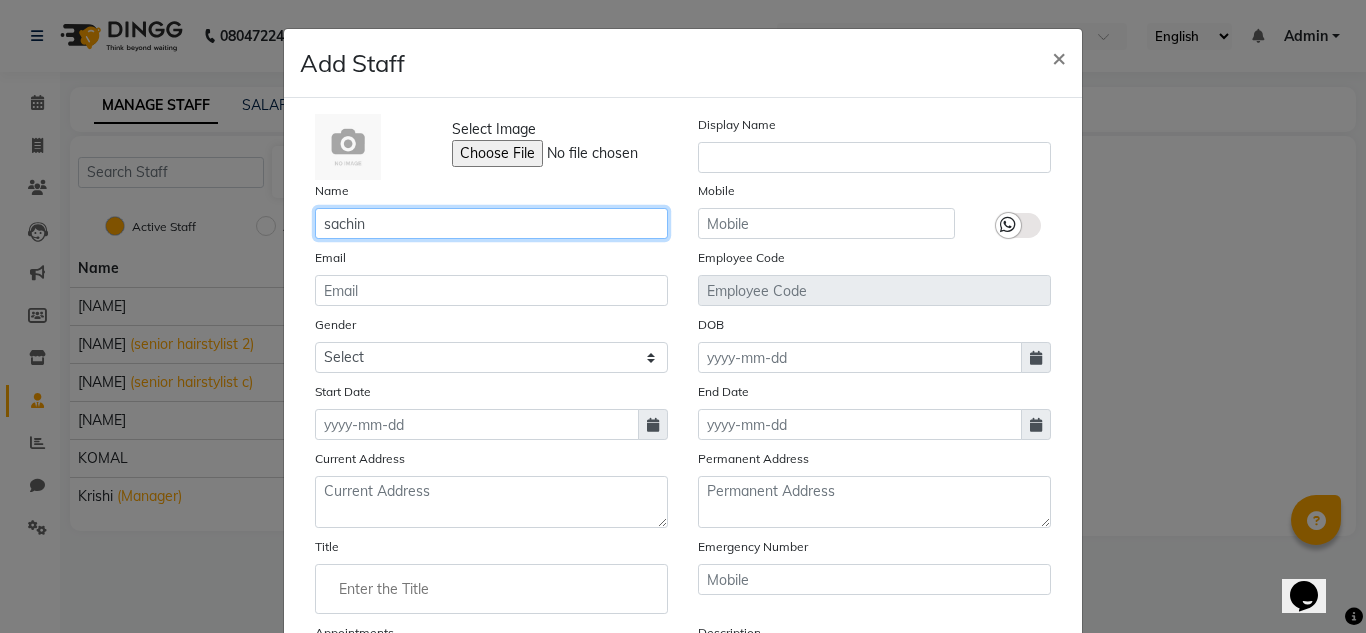 type on "sachin" 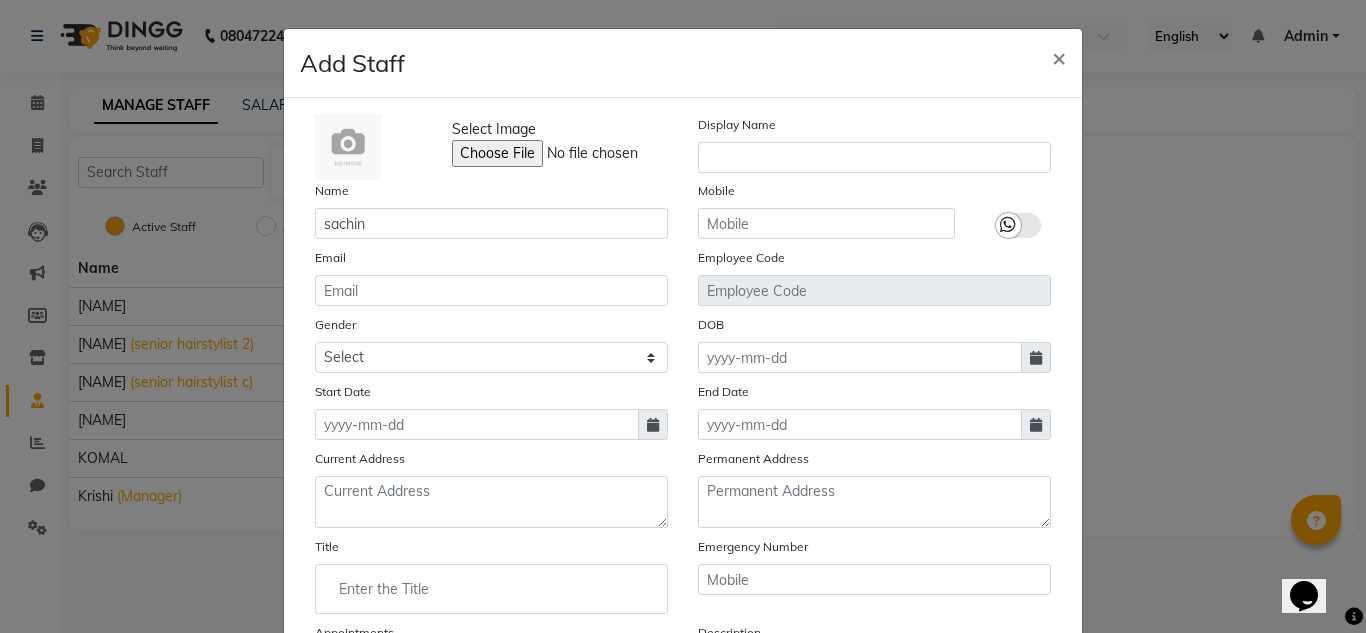click 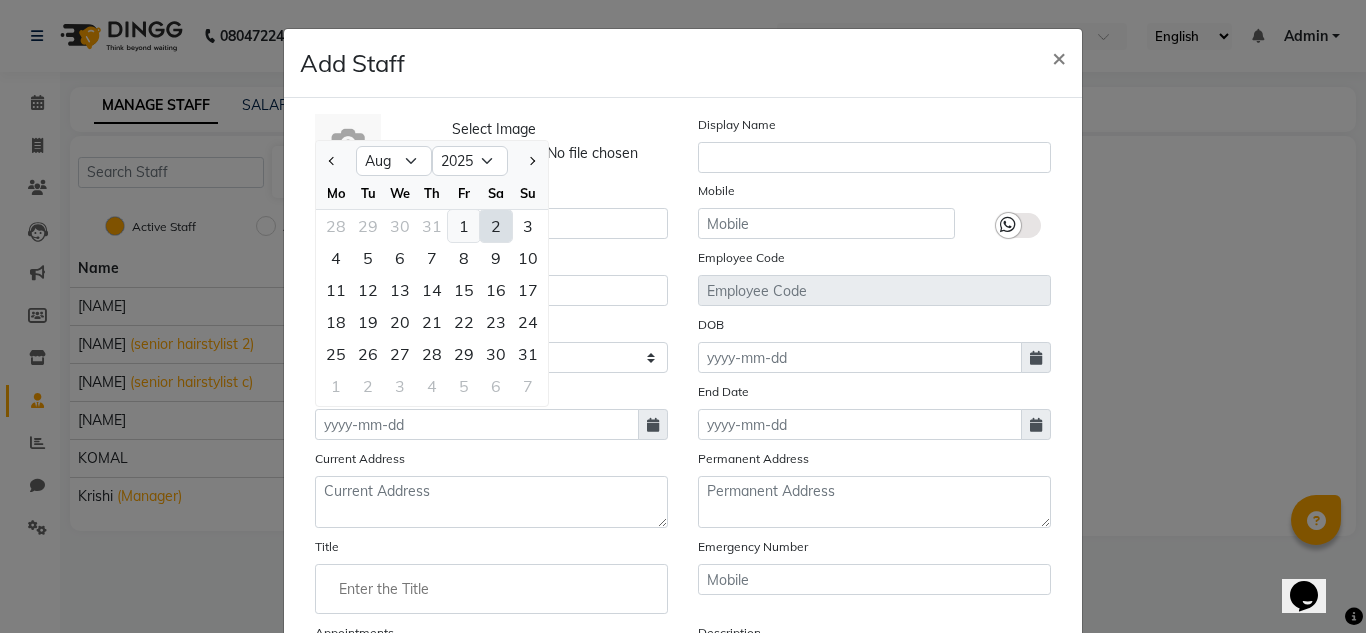 click on "1" 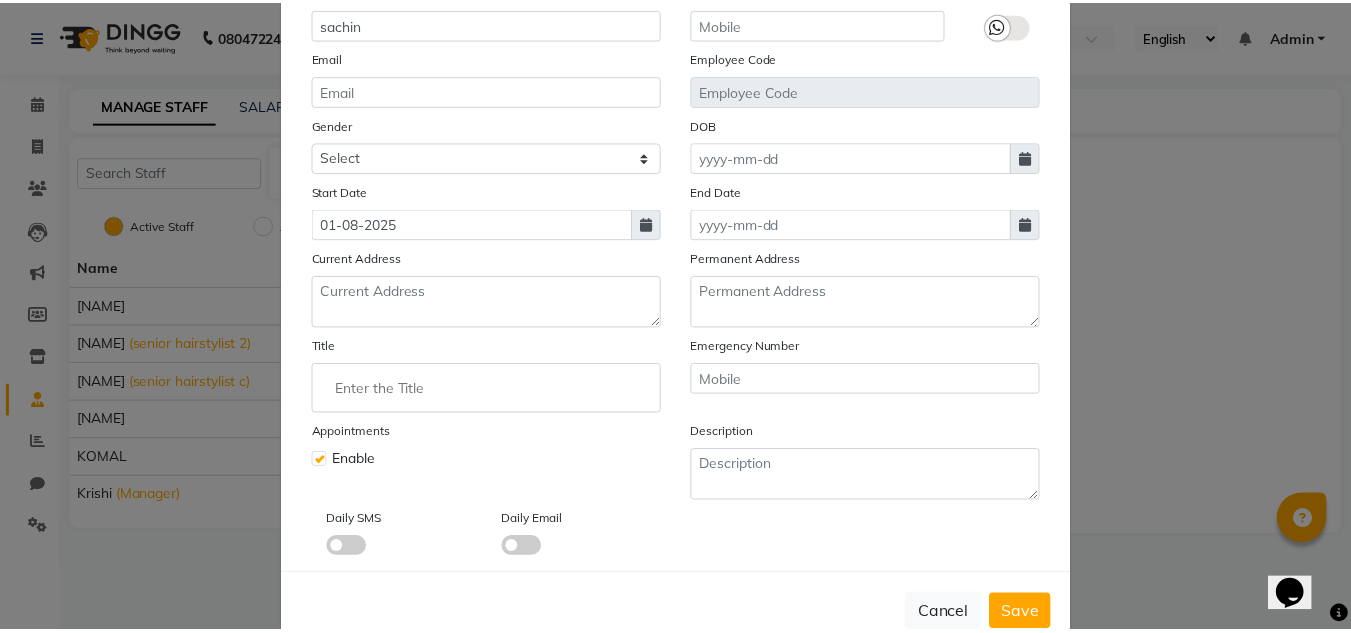 scroll, scrollTop: 249, scrollLeft: 0, axis: vertical 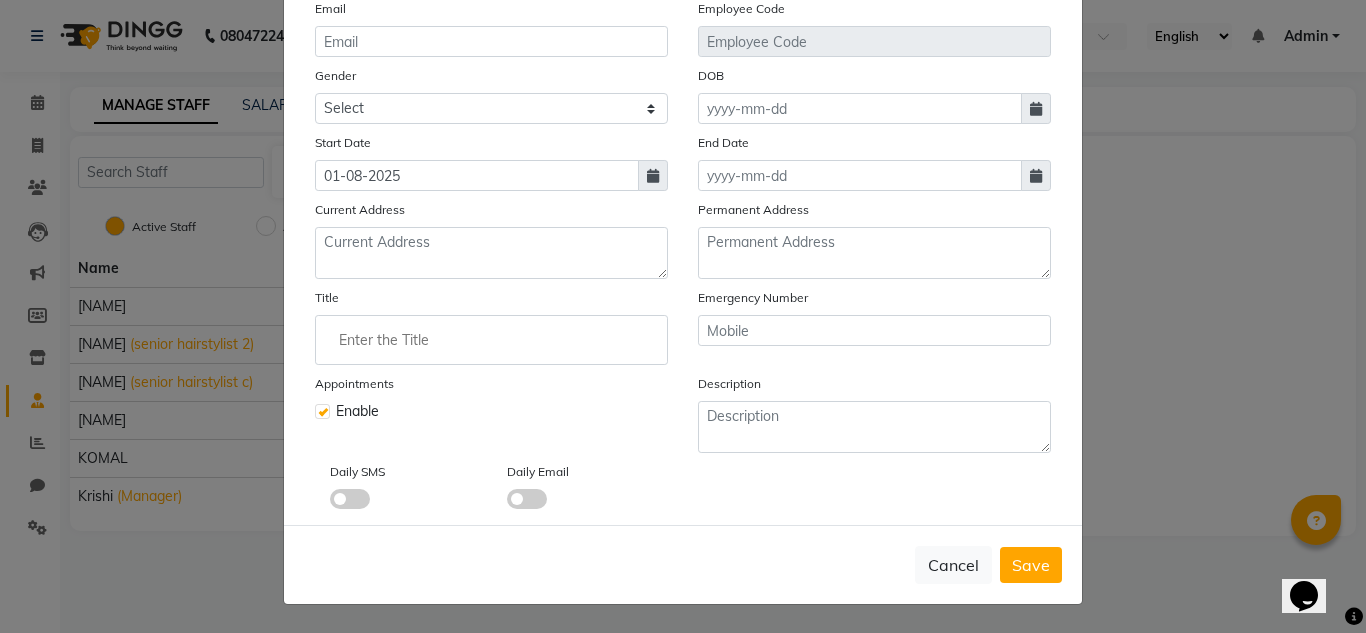 click on "Save" at bounding box center [1031, 565] 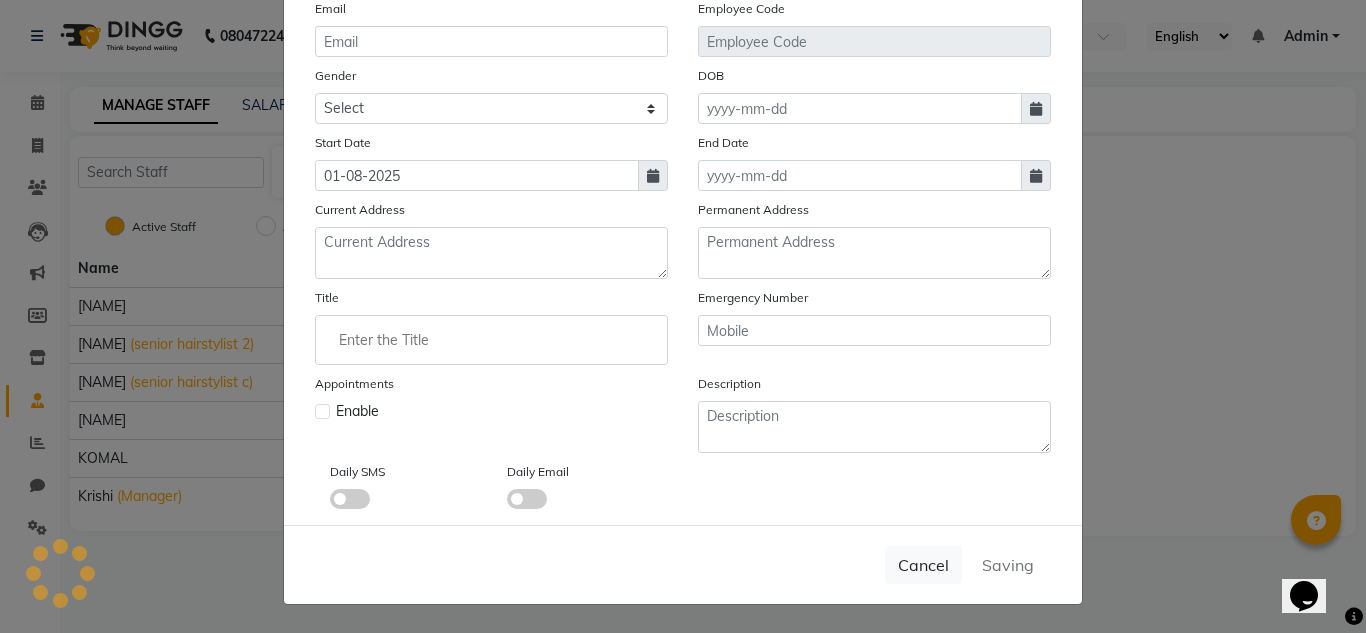 type 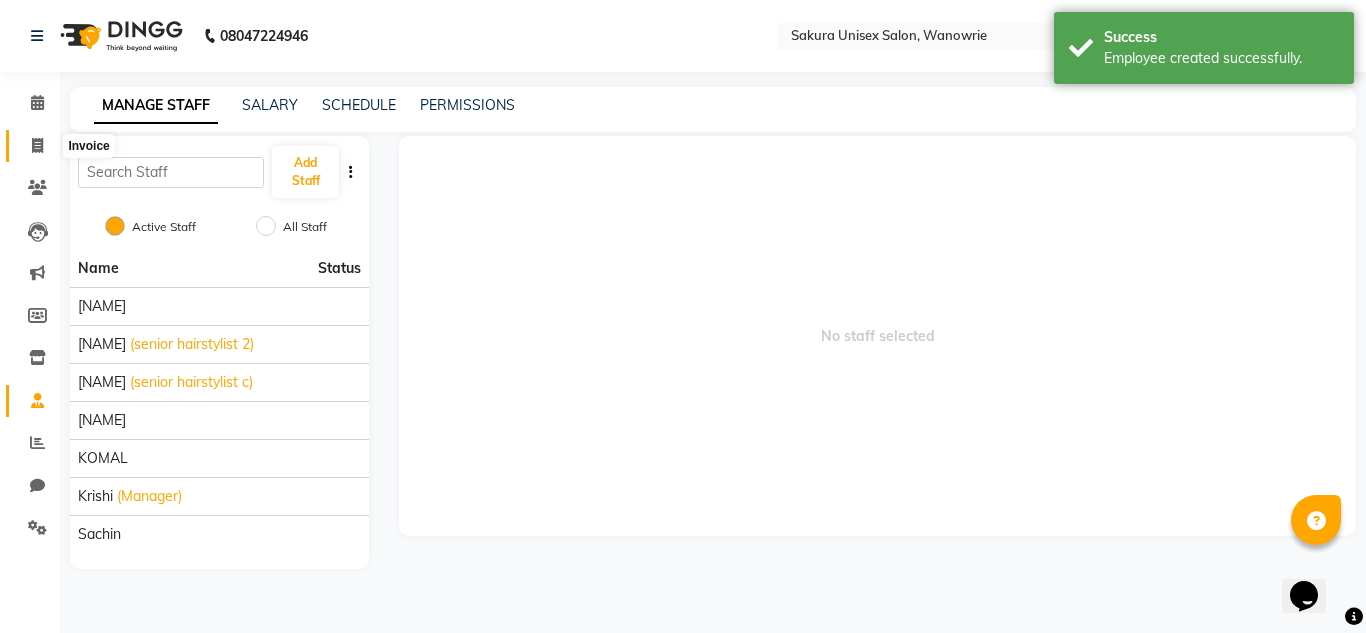 click 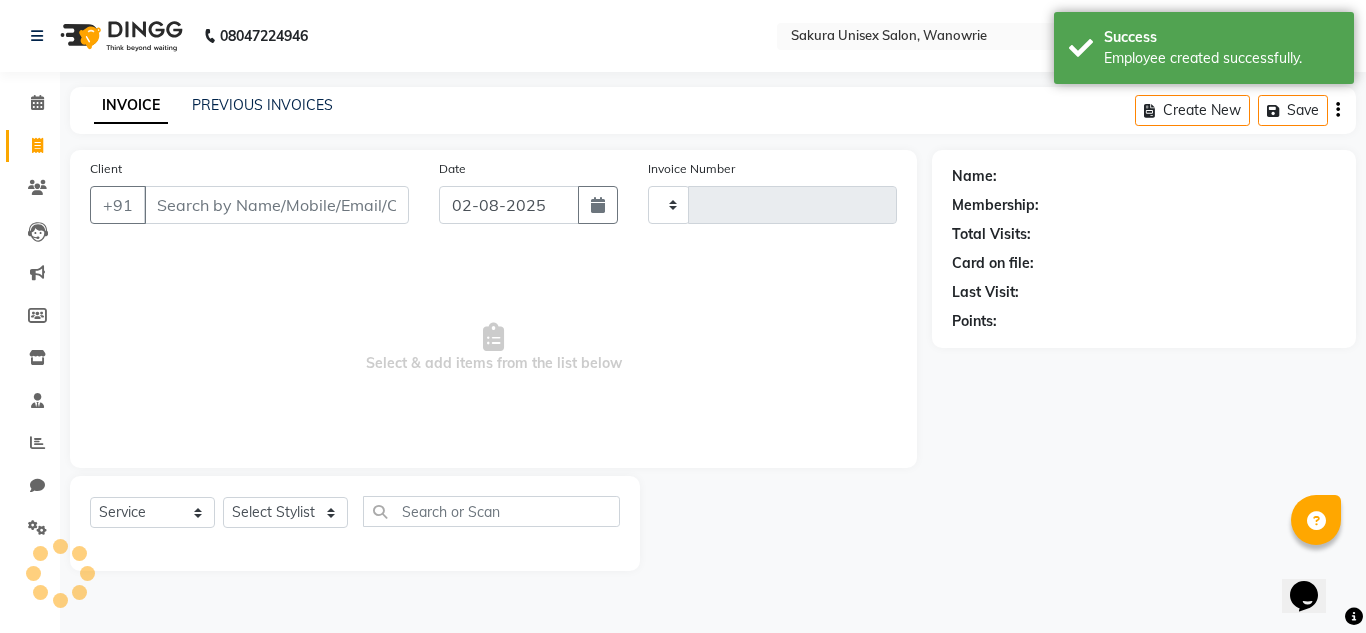 type on "0317" 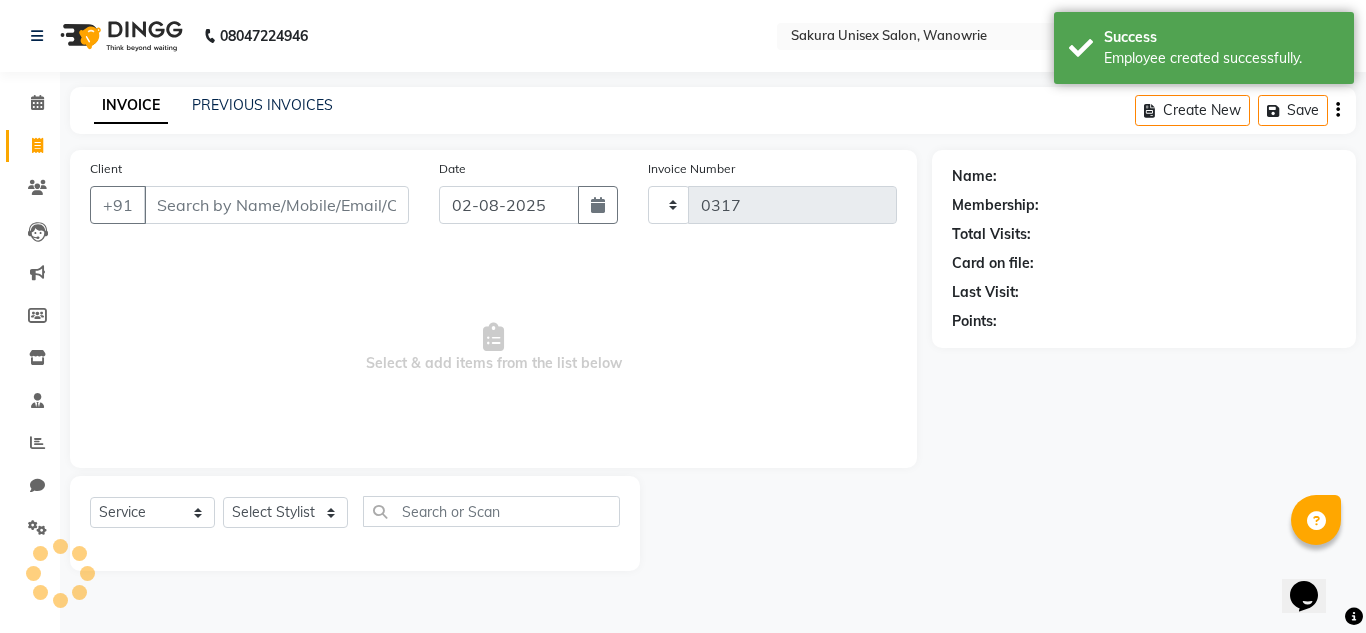 select on "7662" 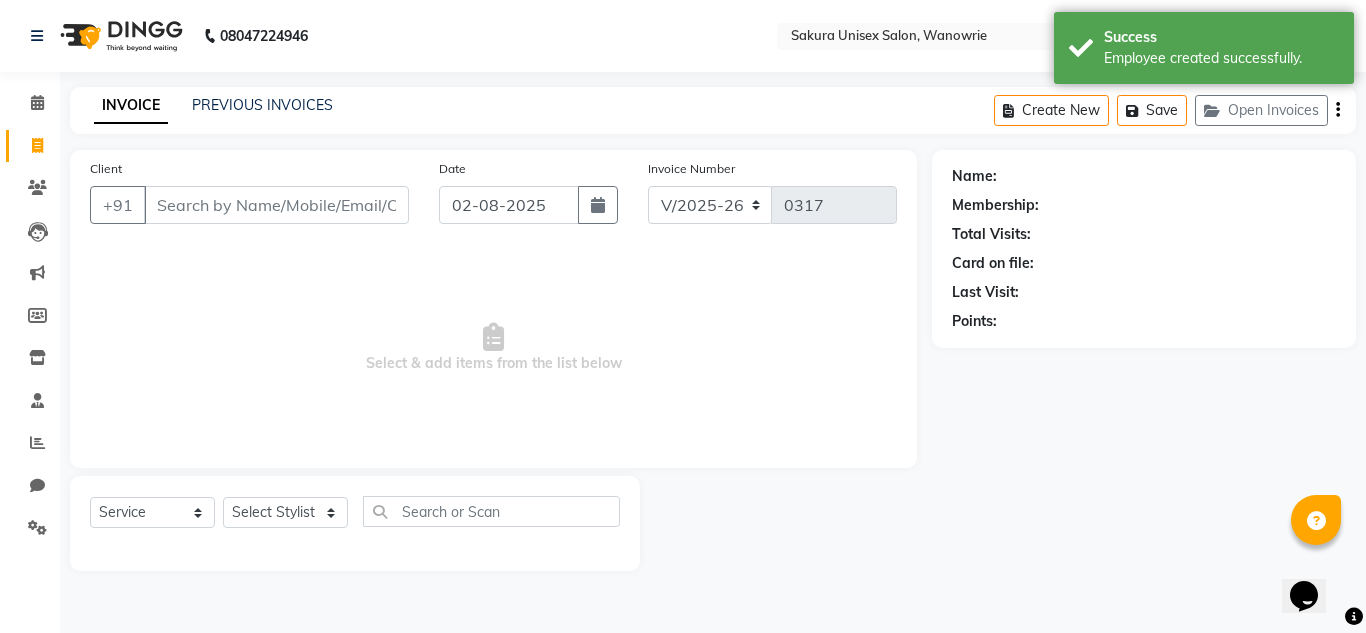 click on "Client" at bounding box center [276, 205] 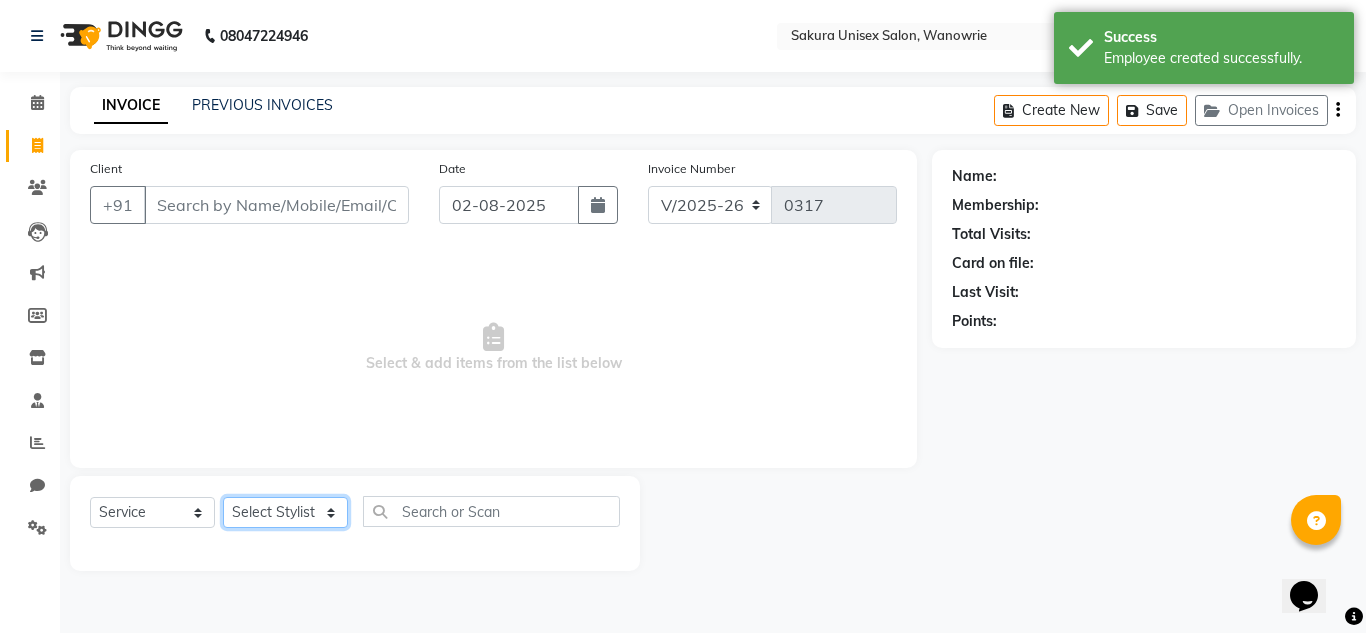 click on "Select Stylist [NAME] [NAME] [NAME] [NAME] [NAME] [NAME] [NAME]" 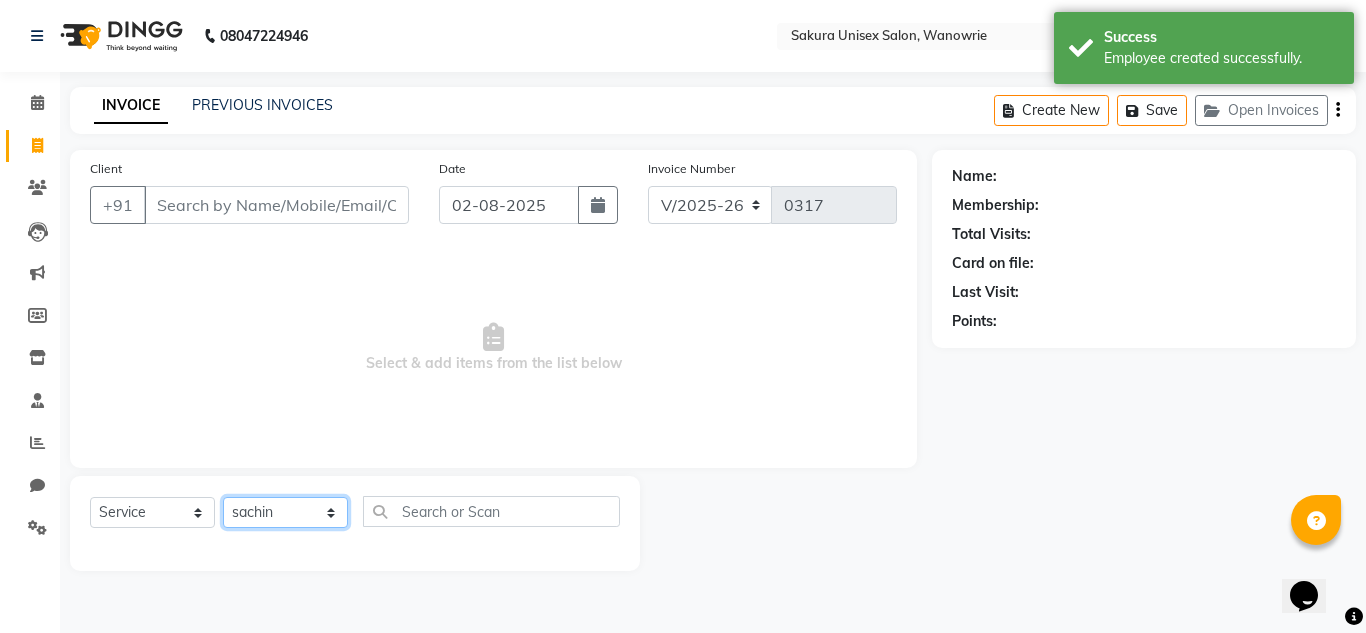 click on "Select Stylist [NAME] [NAME] [NAME] [NAME] [NAME] [NAME] [NAME]" 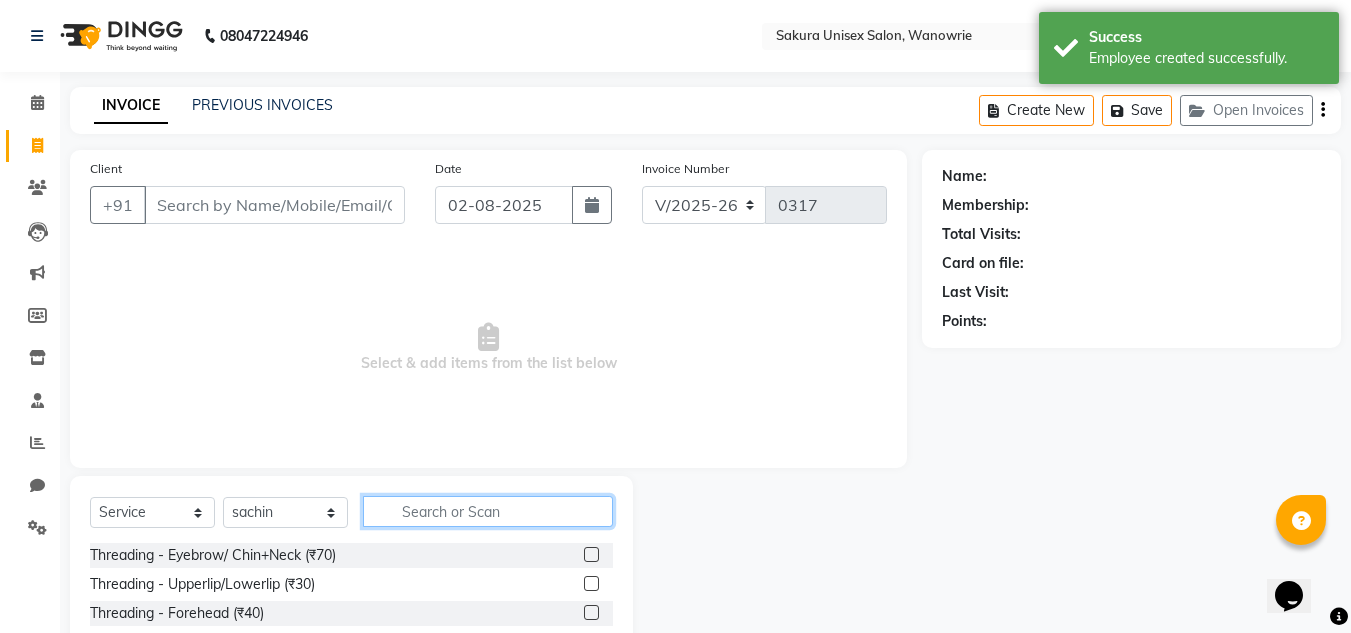 click 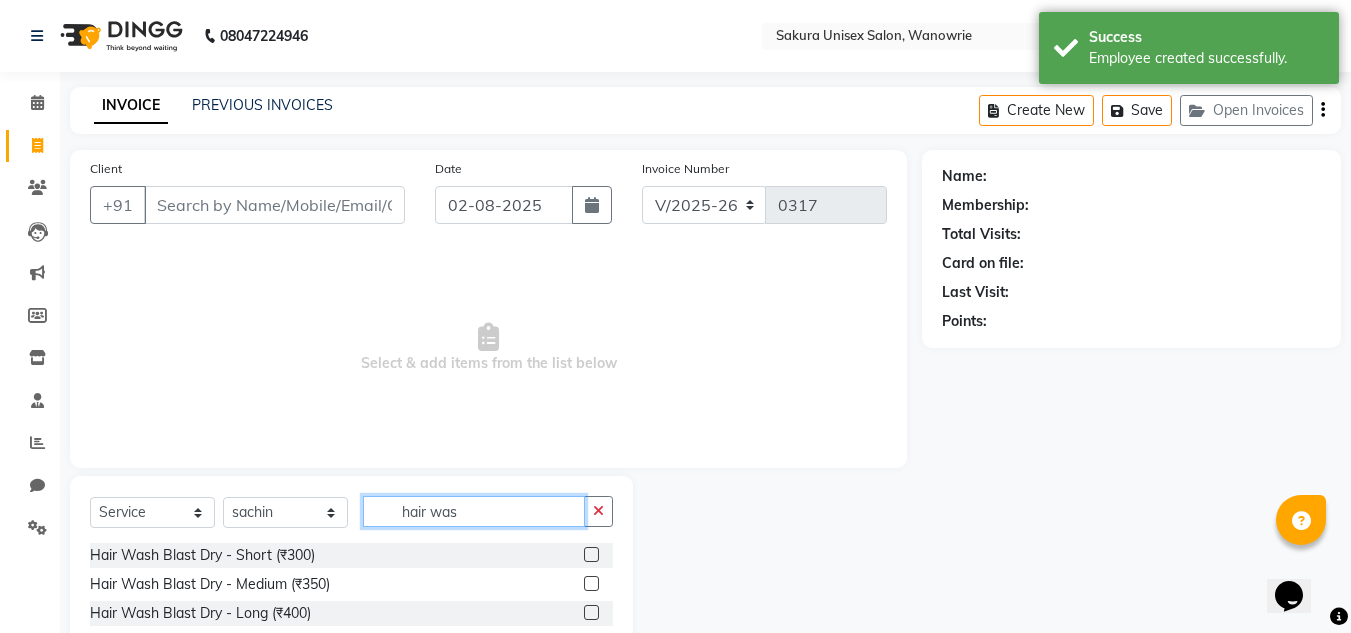 scroll, scrollTop: 168, scrollLeft: 0, axis: vertical 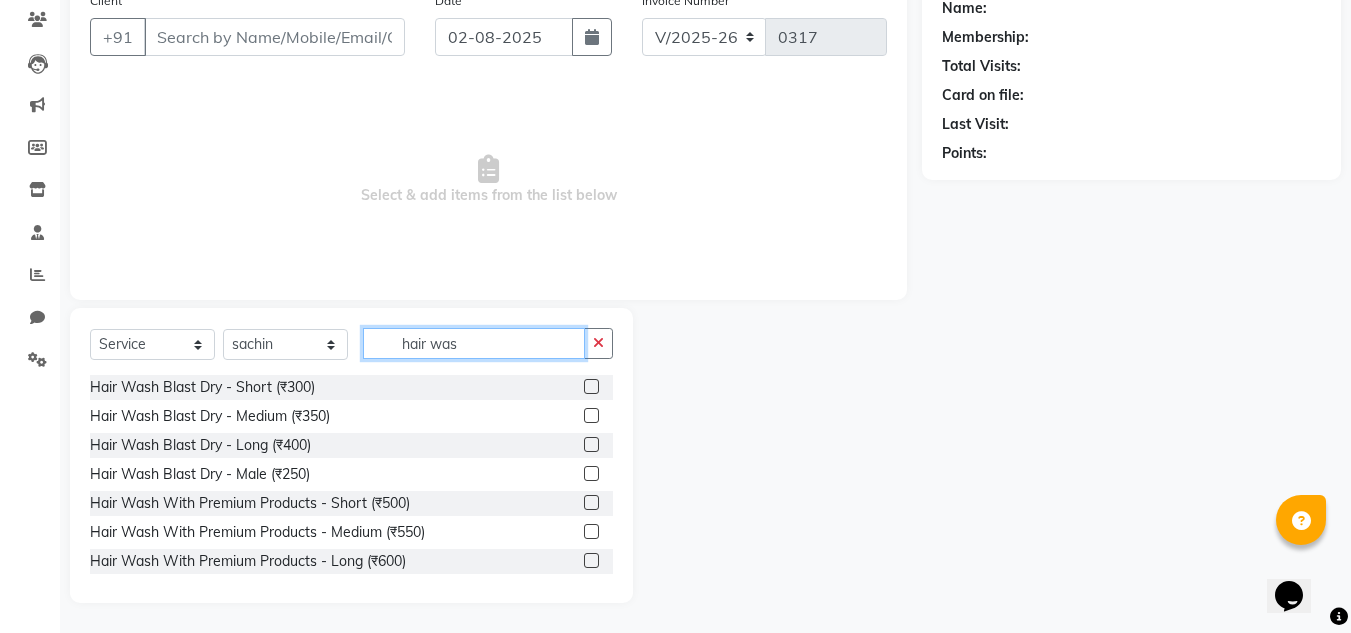 type on "hair was" 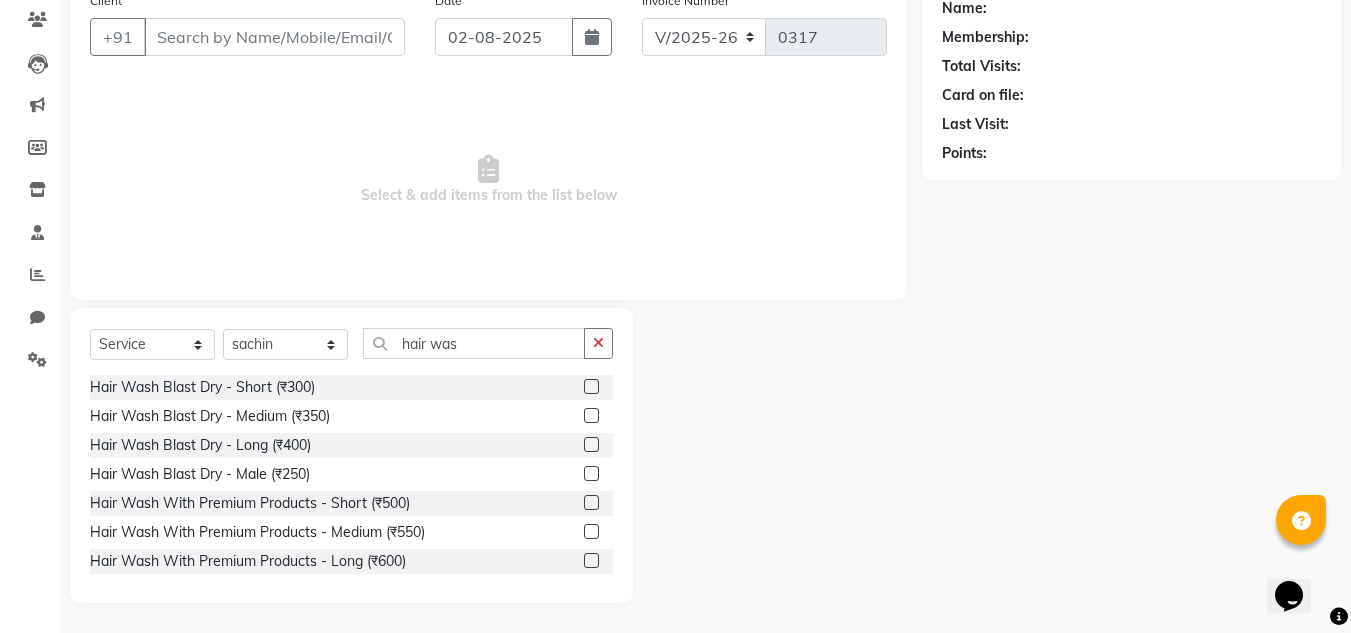 drag, startPoint x: 577, startPoint y: 470, endPoint x: 577, endPoint y: 454, distance: 16 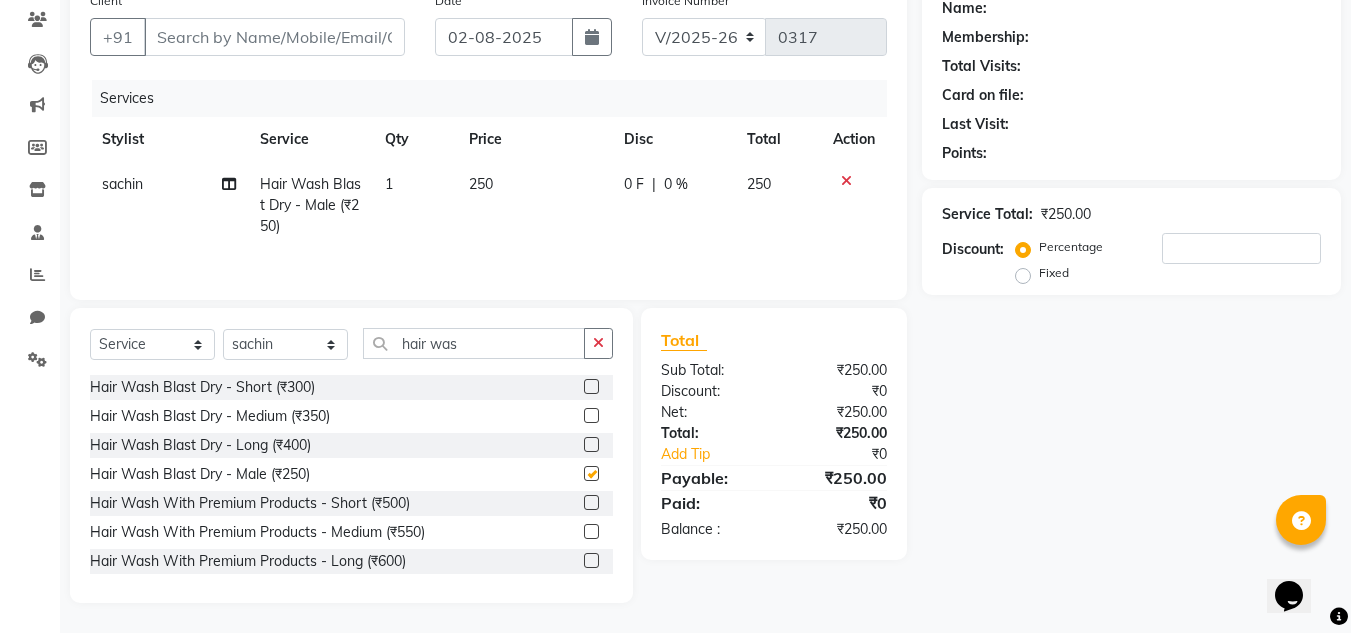 checkbox on "false" 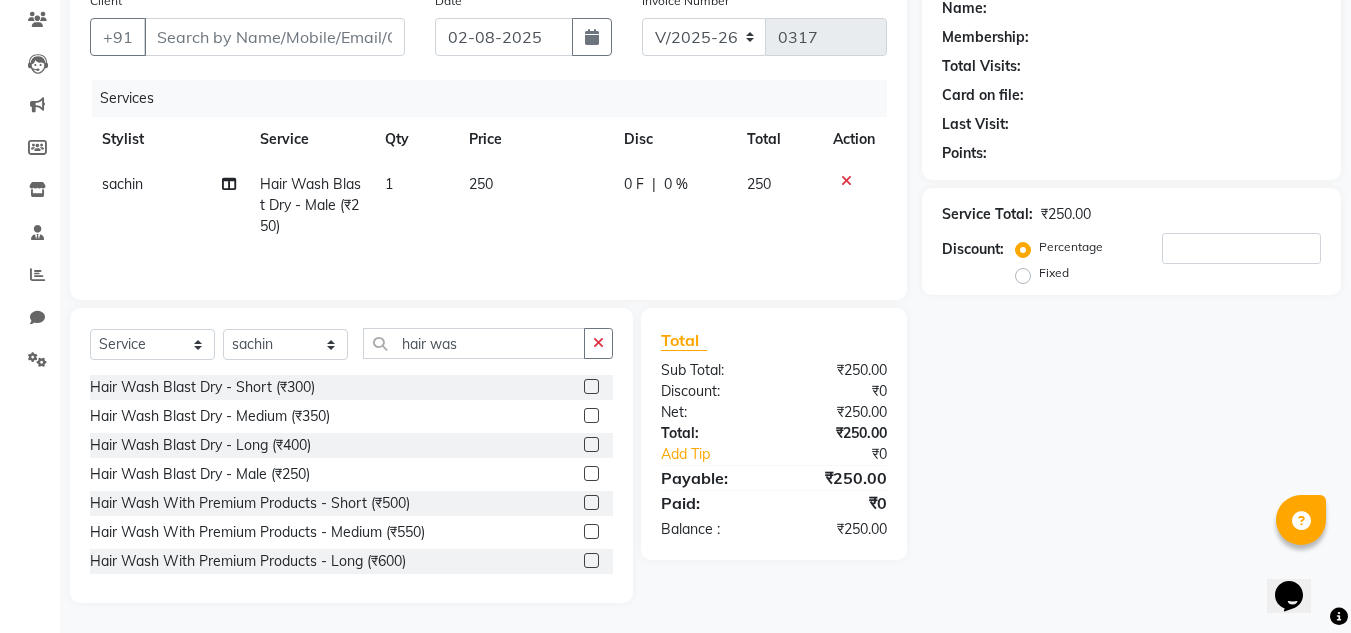 click on "0 F" 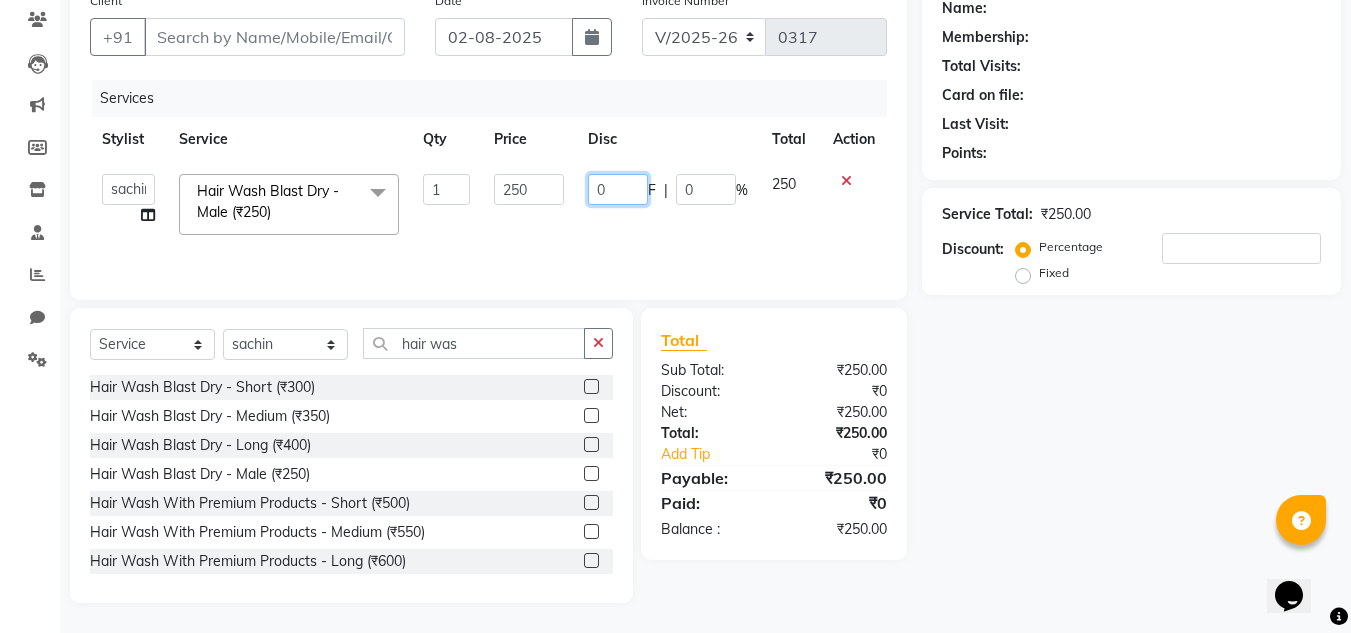click on "0" 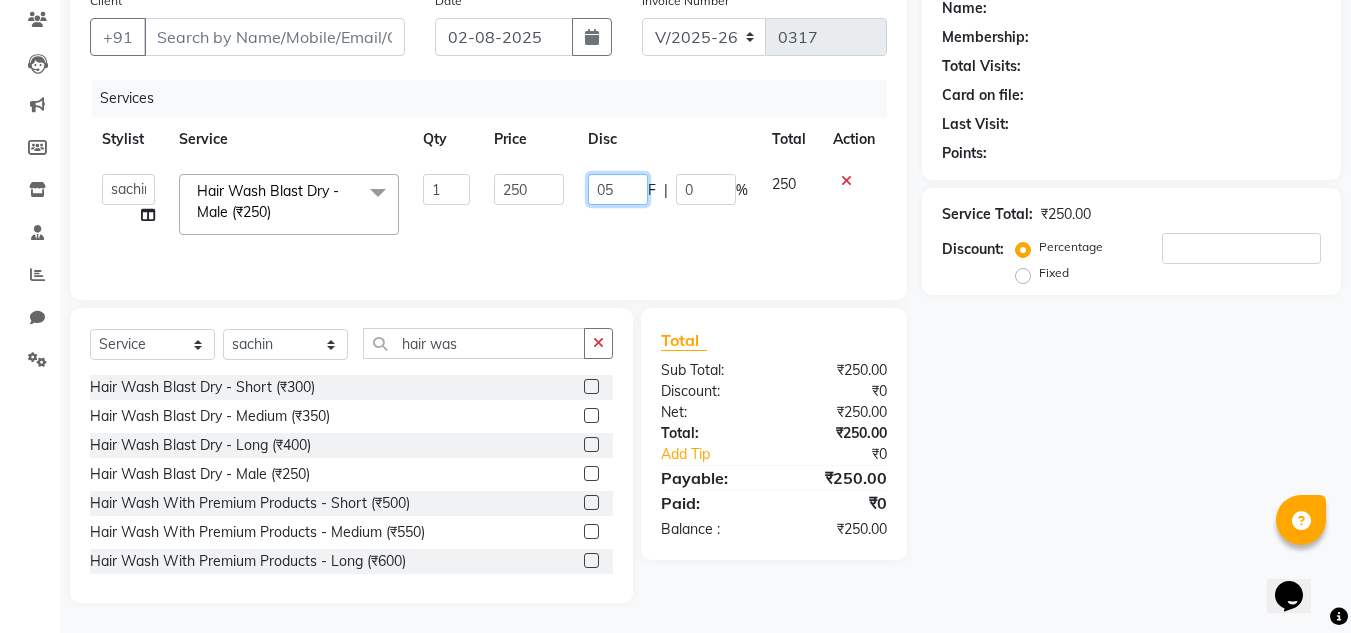 type on "050" 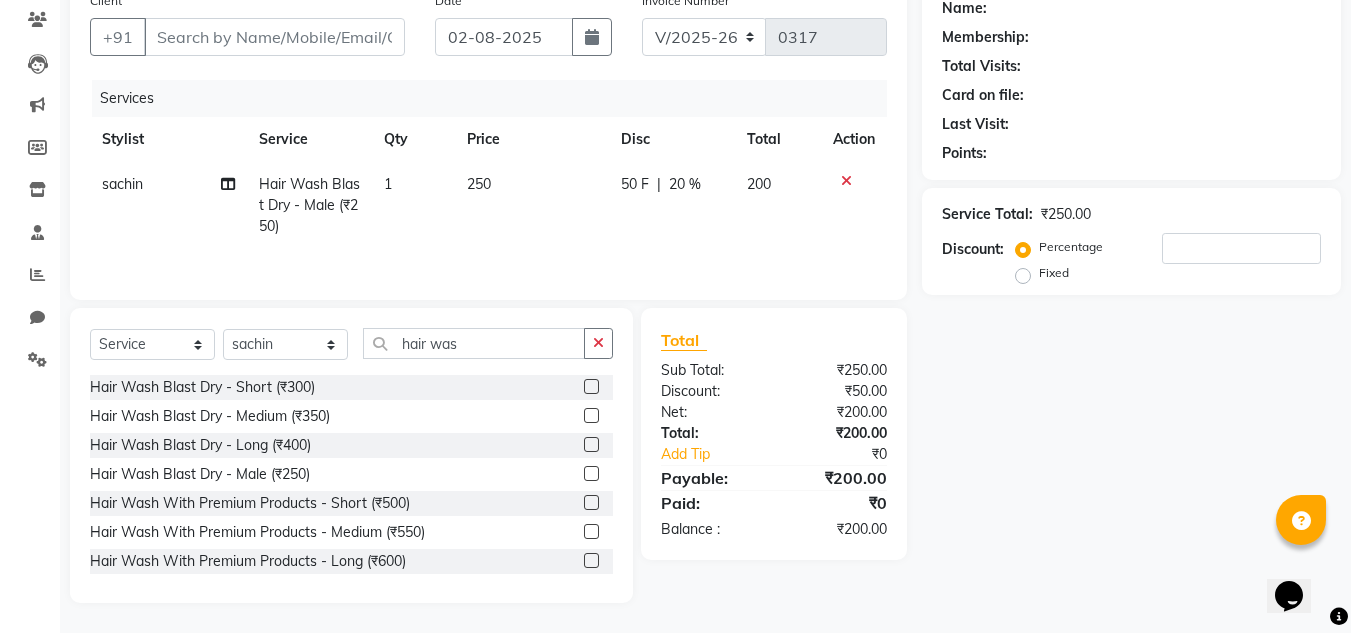click on "Name: Membership: Total Visits: Card on file: Last Visit:  Points:  Service Total:  ₹250.00  Discount:  Percentage   Fixed" 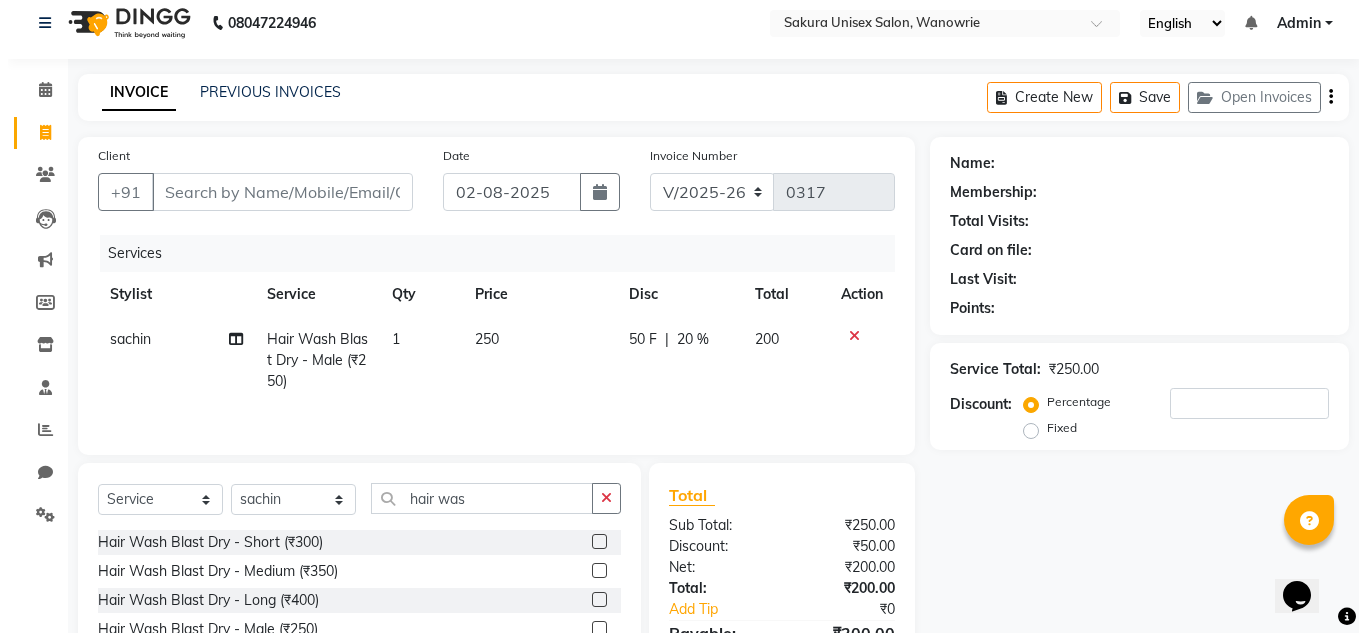 scroll, scrollTop: 0, scrollLeft: 0, axis: both 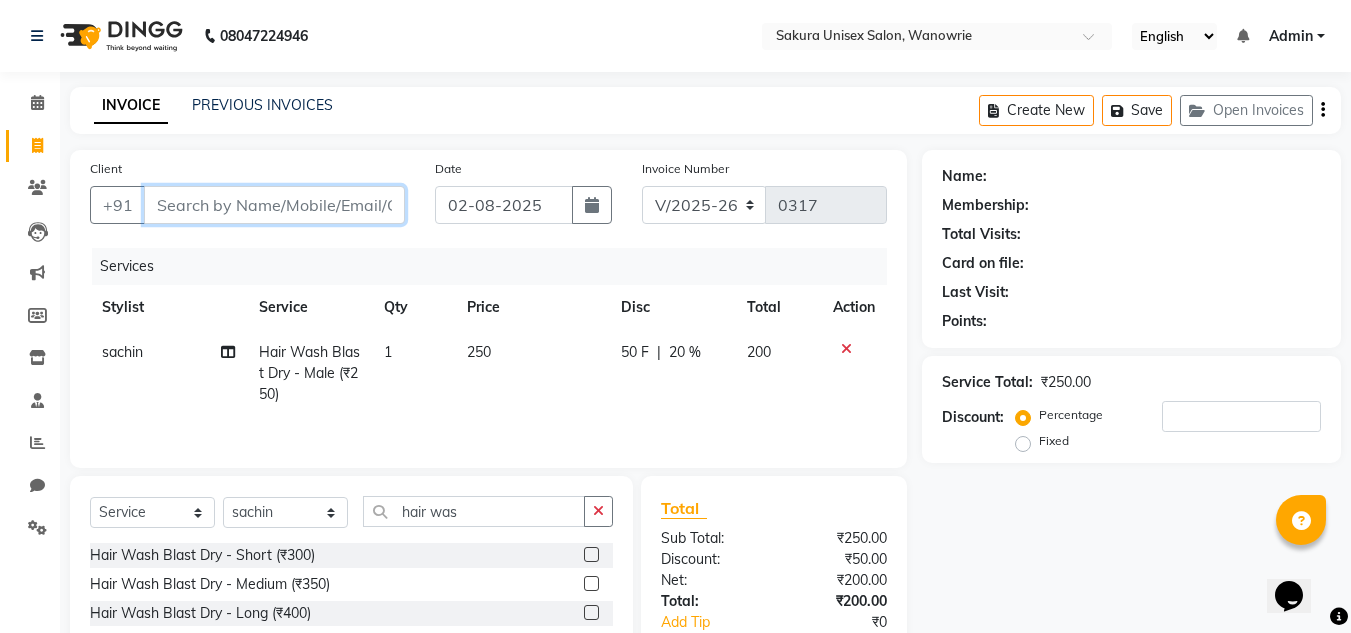 click on "Client" at bounding box center [274, 205] 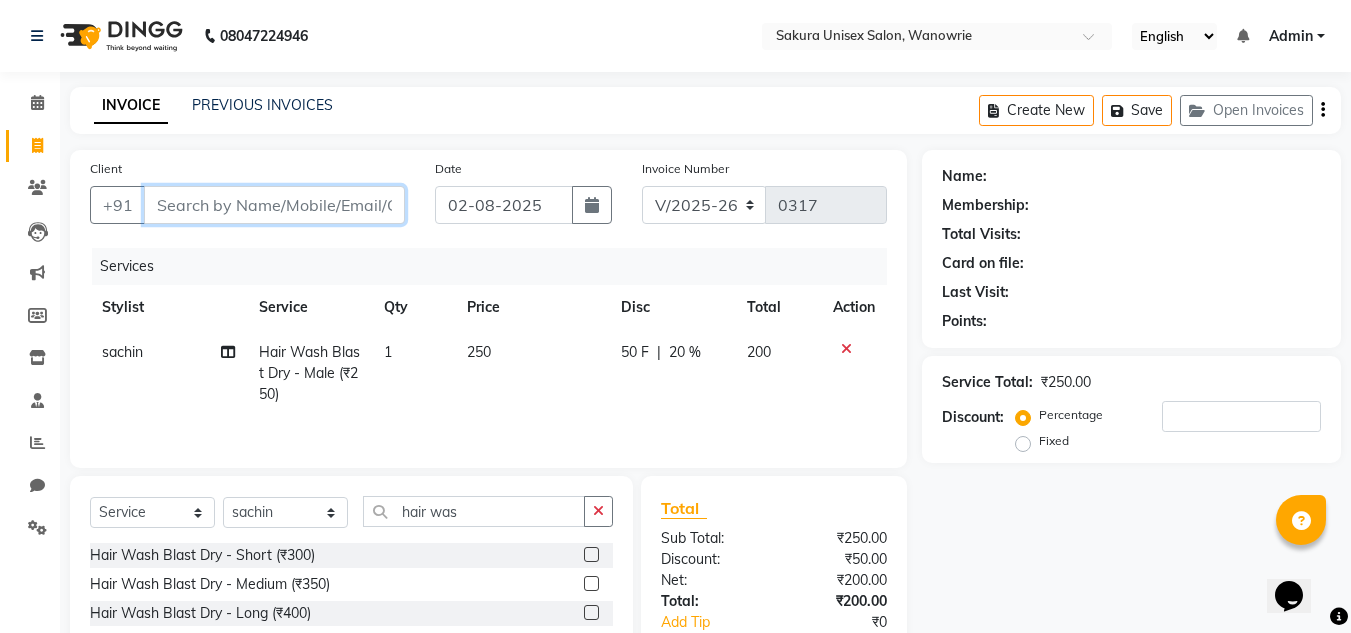 type on "8" 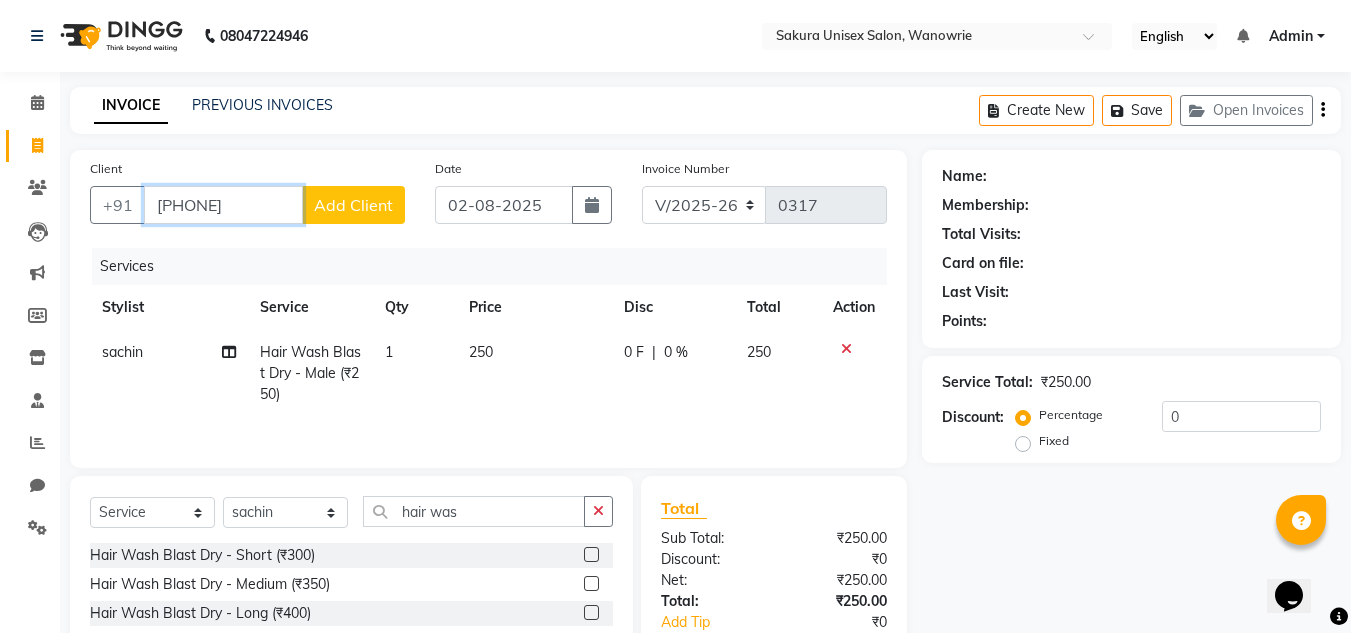 type on "[PHONE]" 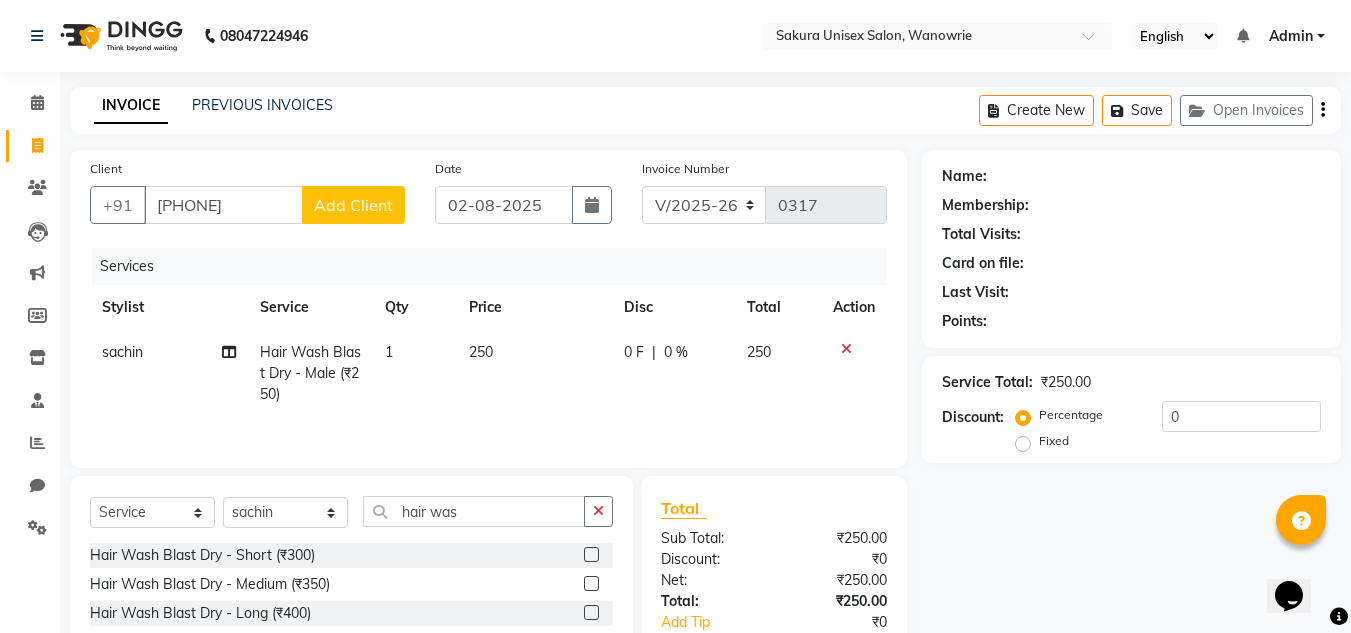 click on "Add Client" 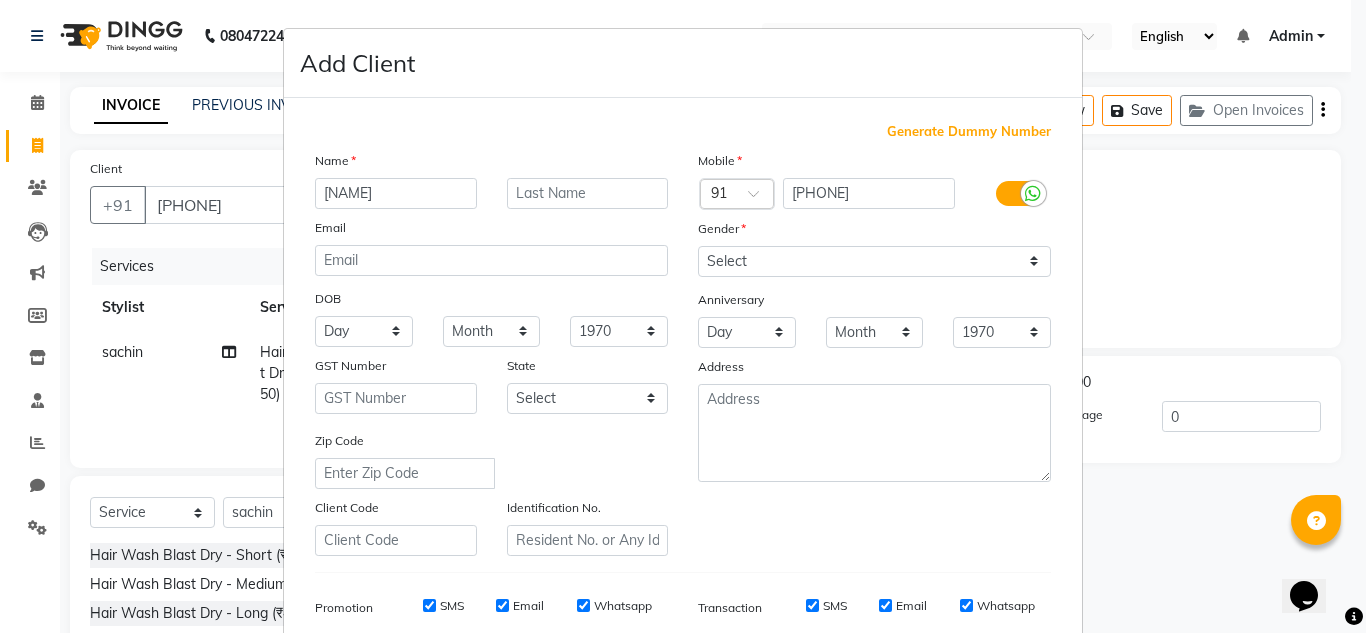 type on "[NAME]" 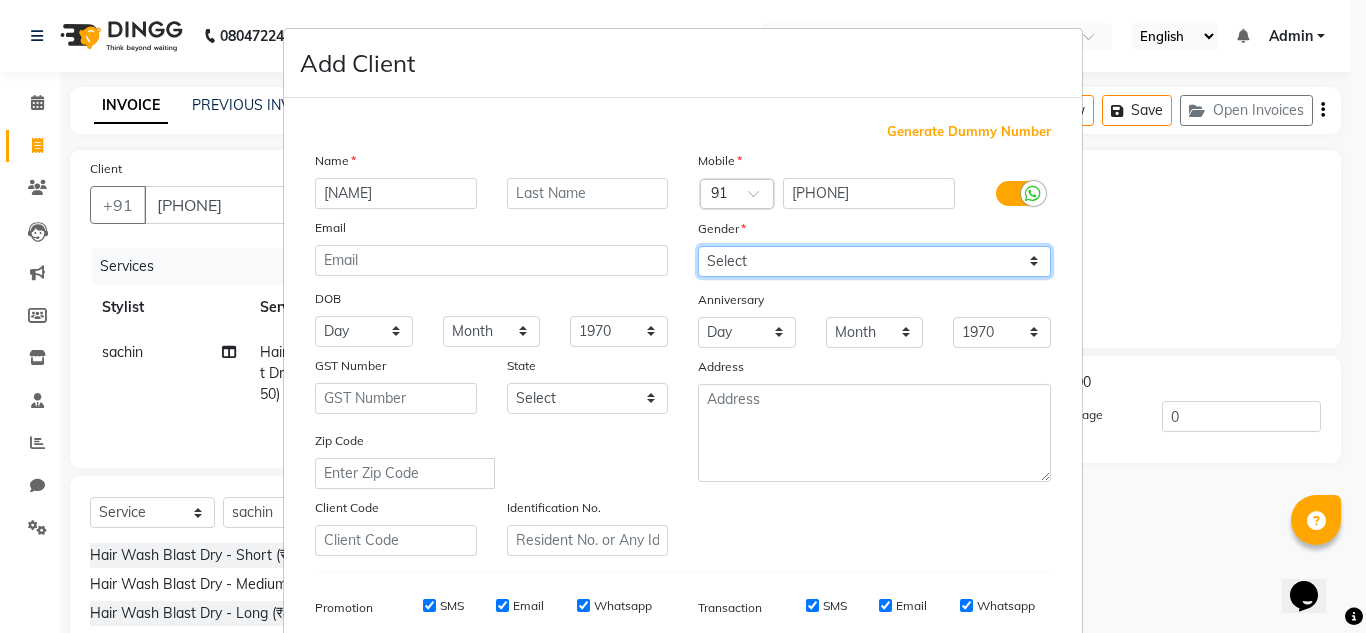 click on "Select Male Female Other Prefer Not To Say" at bounding box center (874, 261) 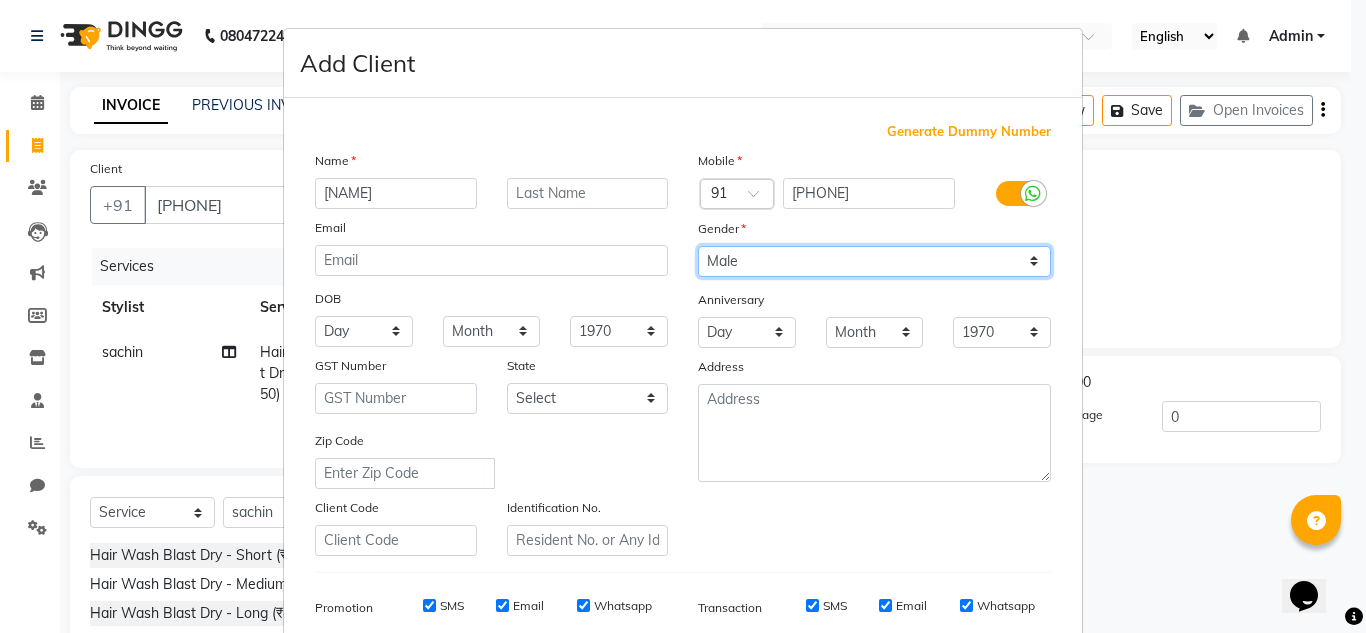click on "Select Male Female Other Prefer Not To Say" at bounding box center (874, 261) 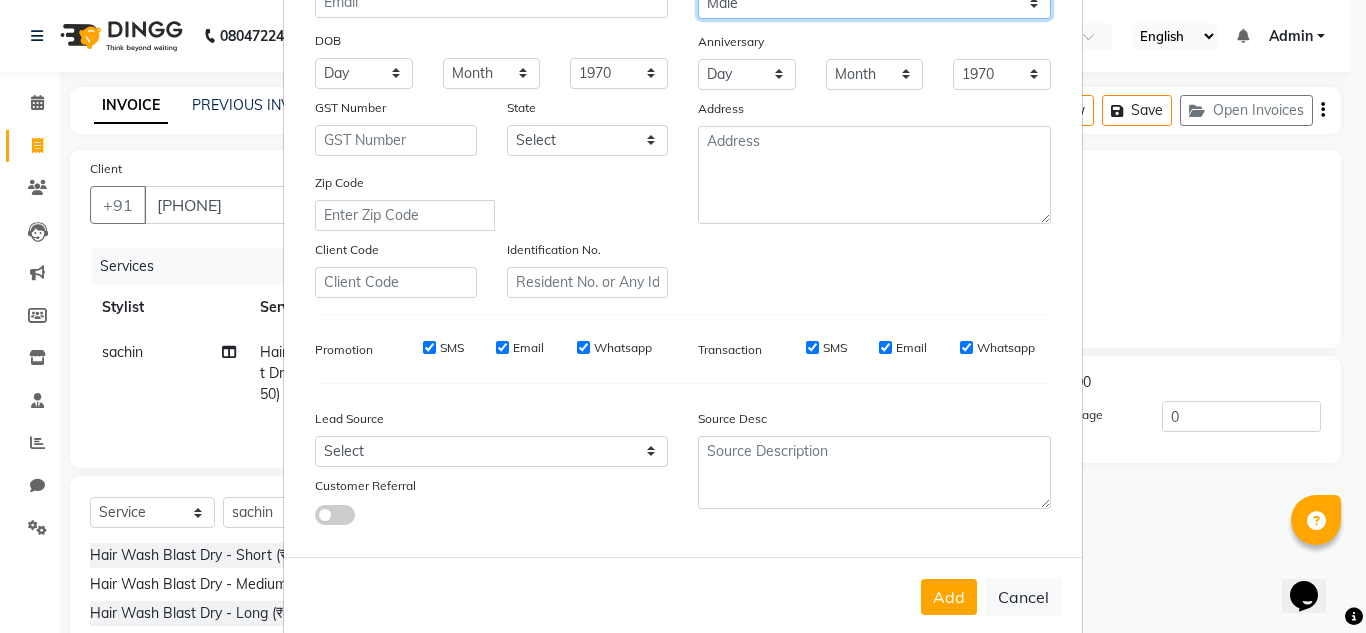 scroll, scrollTop: 290, scrollLeft: 0, axis: vertical 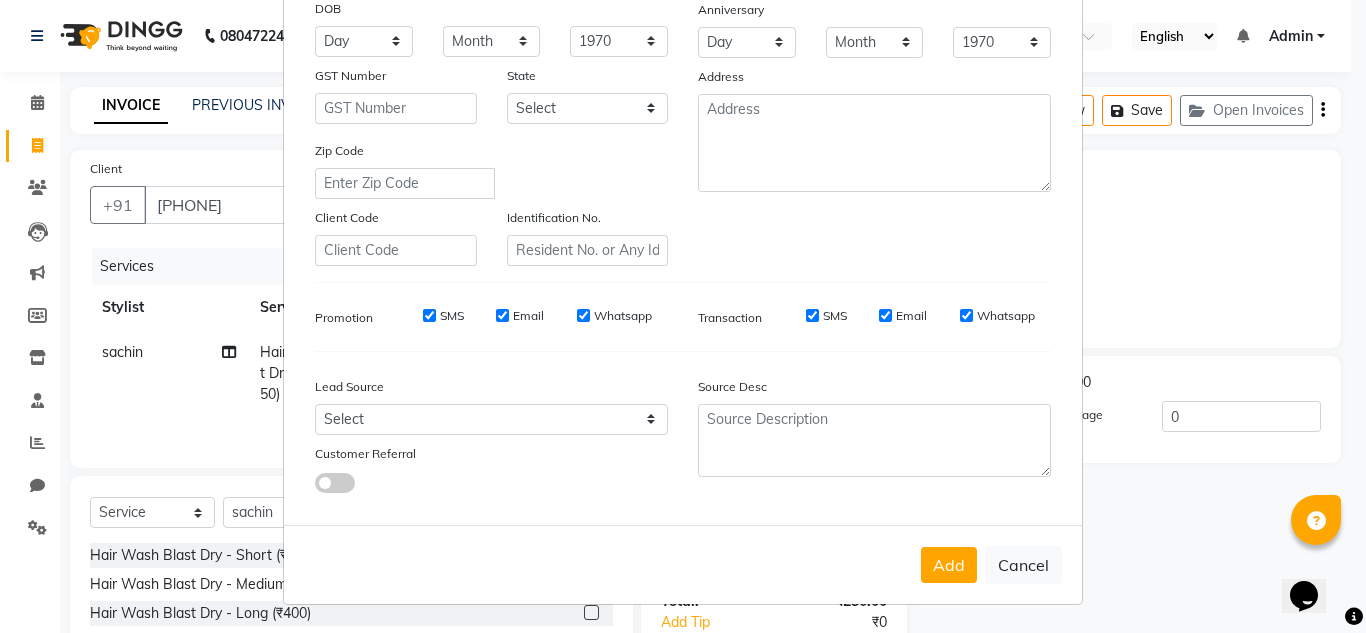click on "Add" at bounding box center (949, 565) 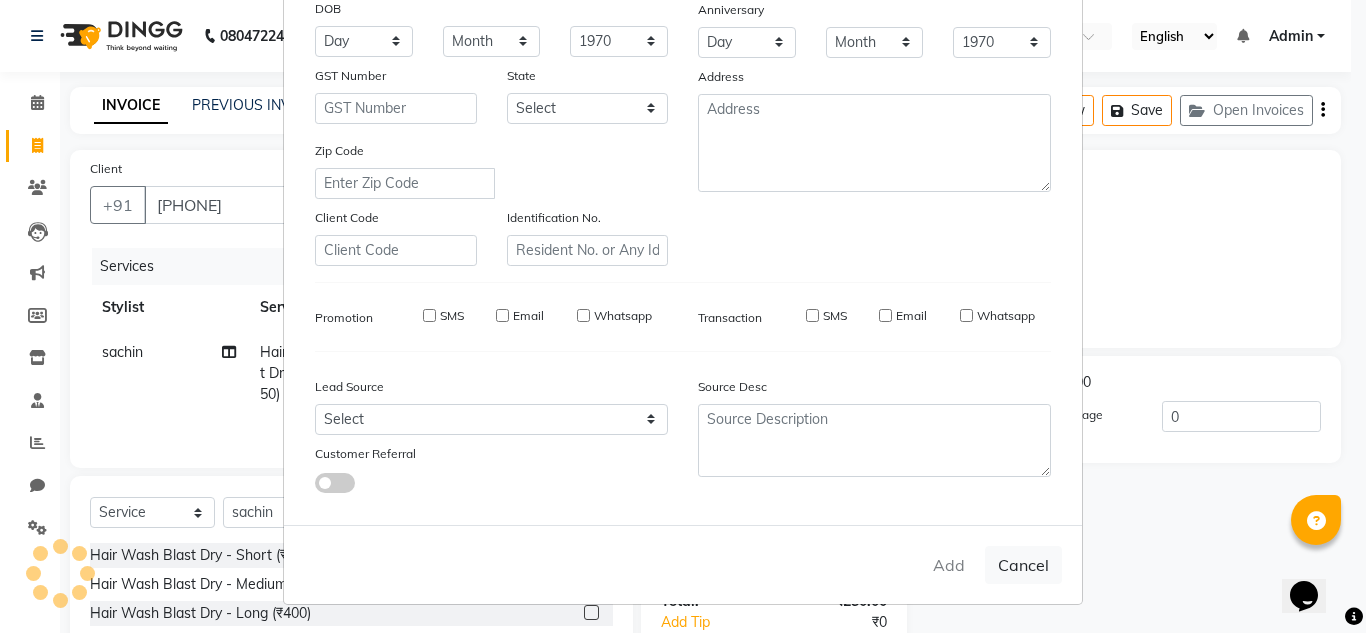 type 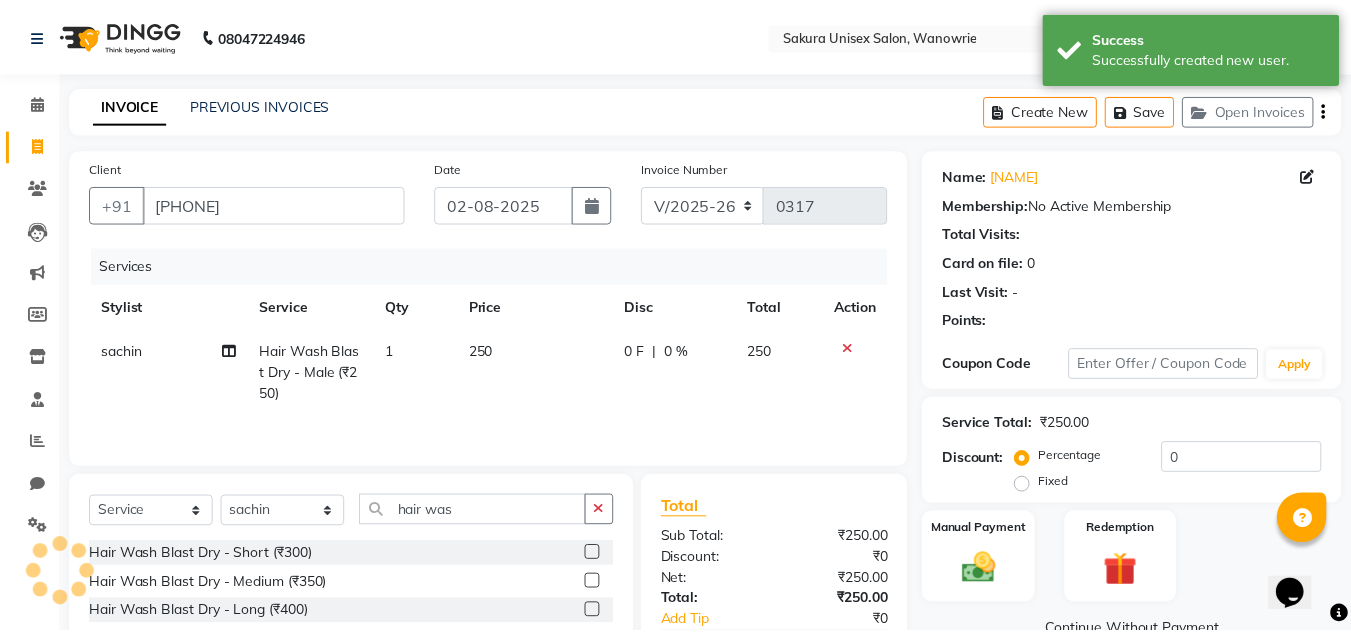 scroll, scrollTop: 168, scrollLeft: 0, axis: vertical 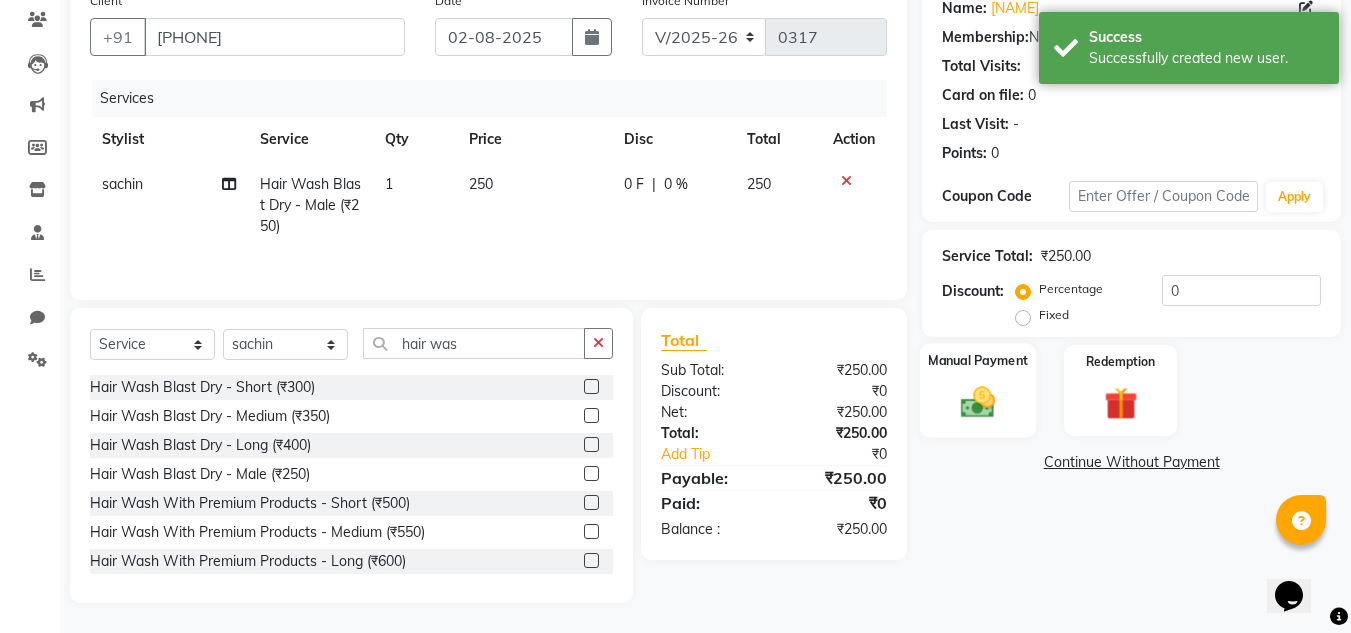 click on "Manual Payment" 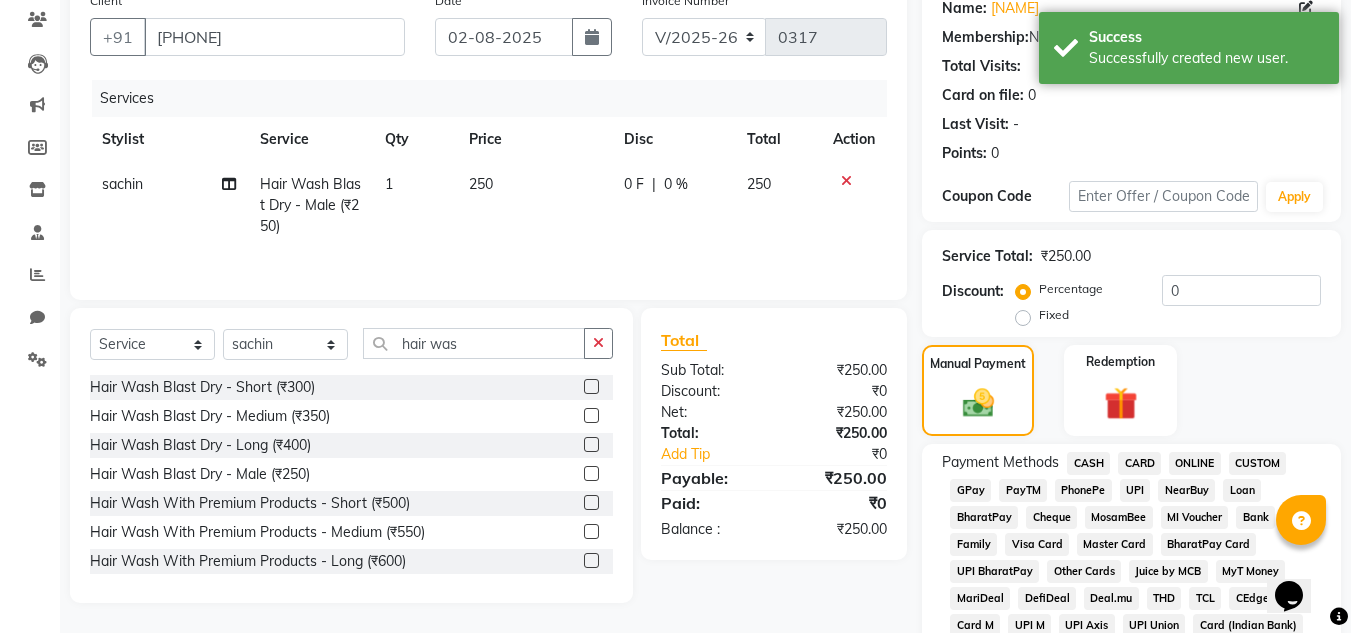 click on "ONLINE" 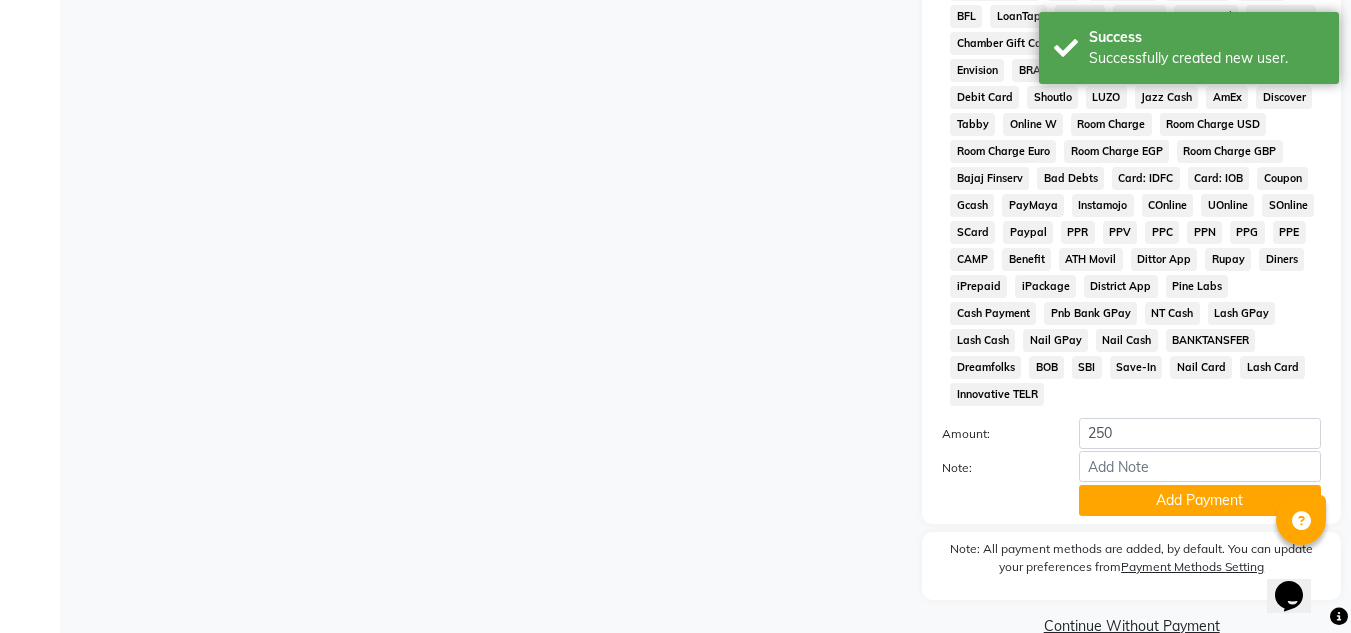 scroll, scrollTop: 869, scrollLeft: 0, axis: vertical 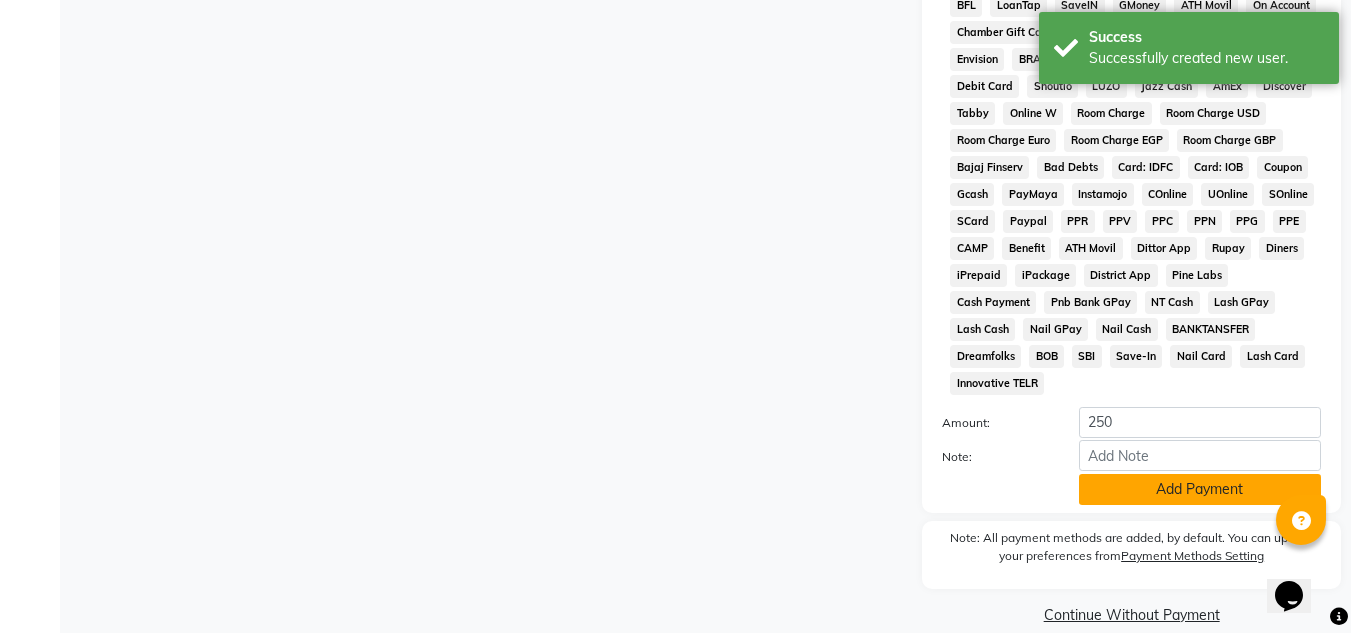 click on "Add Payment" 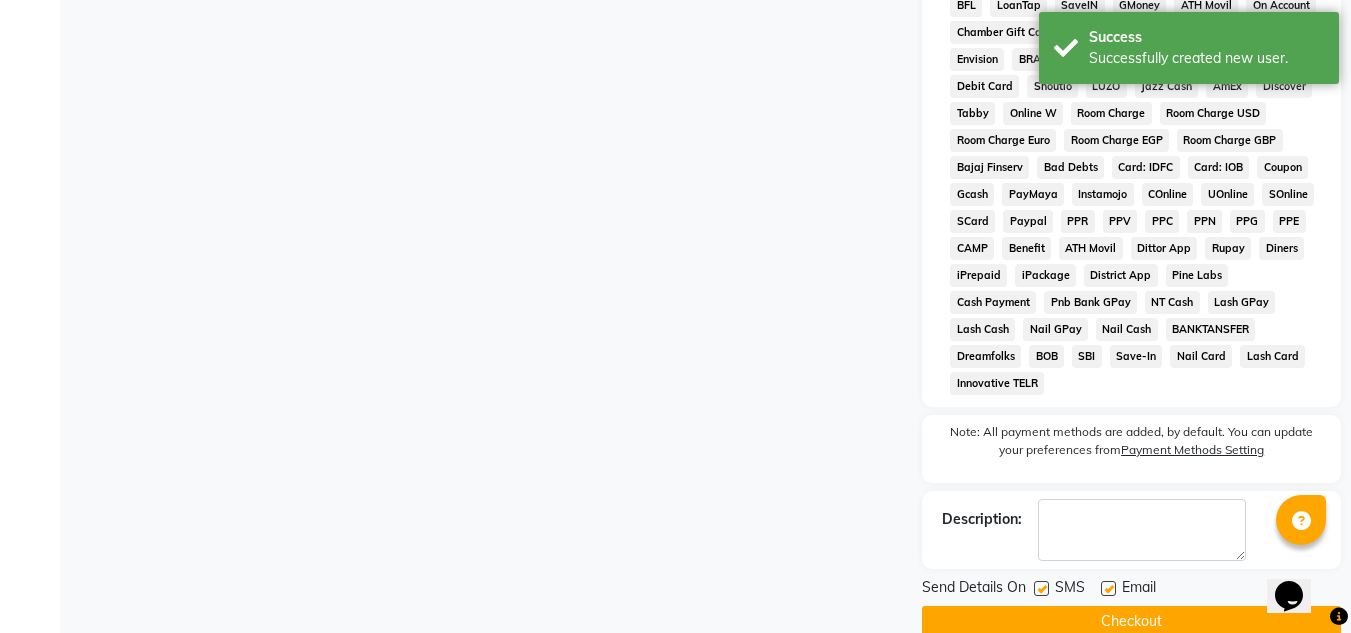 click on "Checkout" 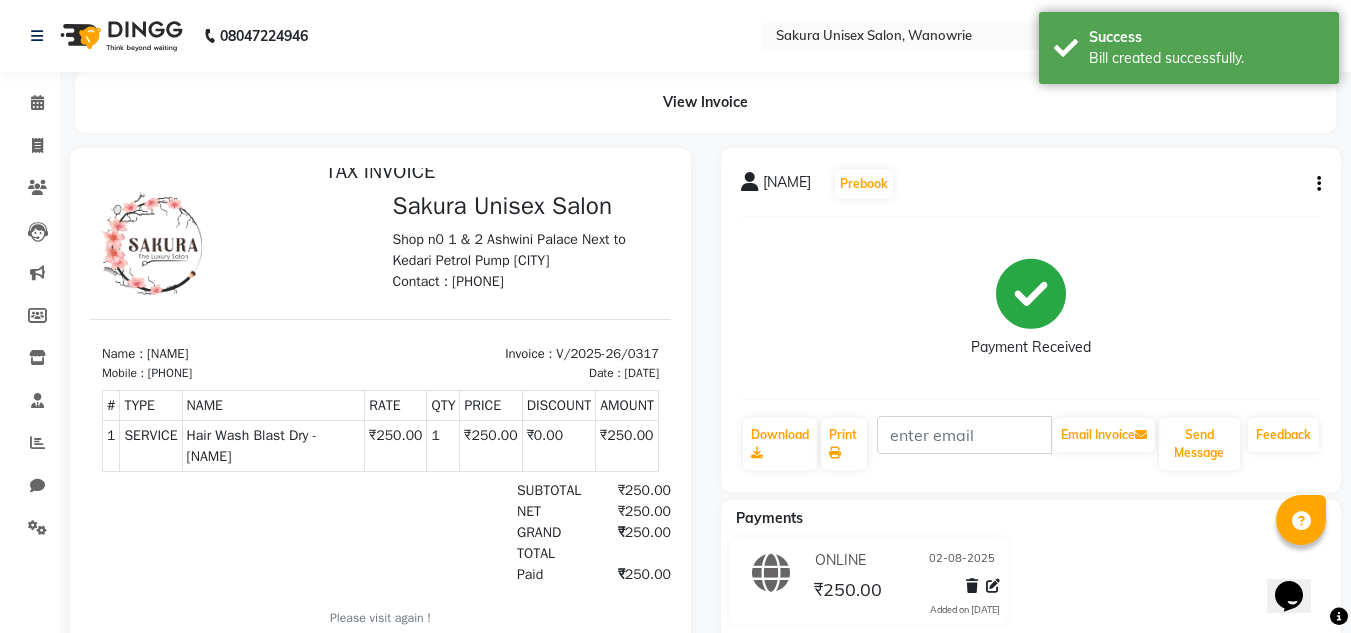 scroll, scrollTop: 99, scrollLeft: 0, axis: vertical 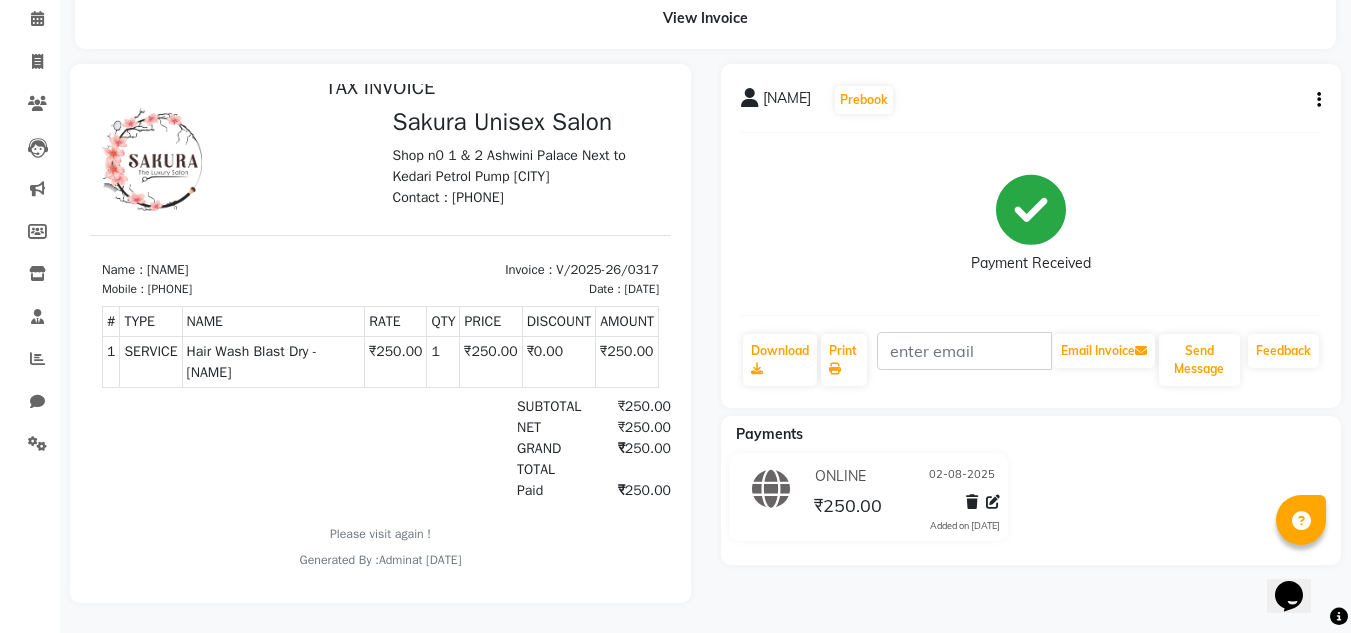 click 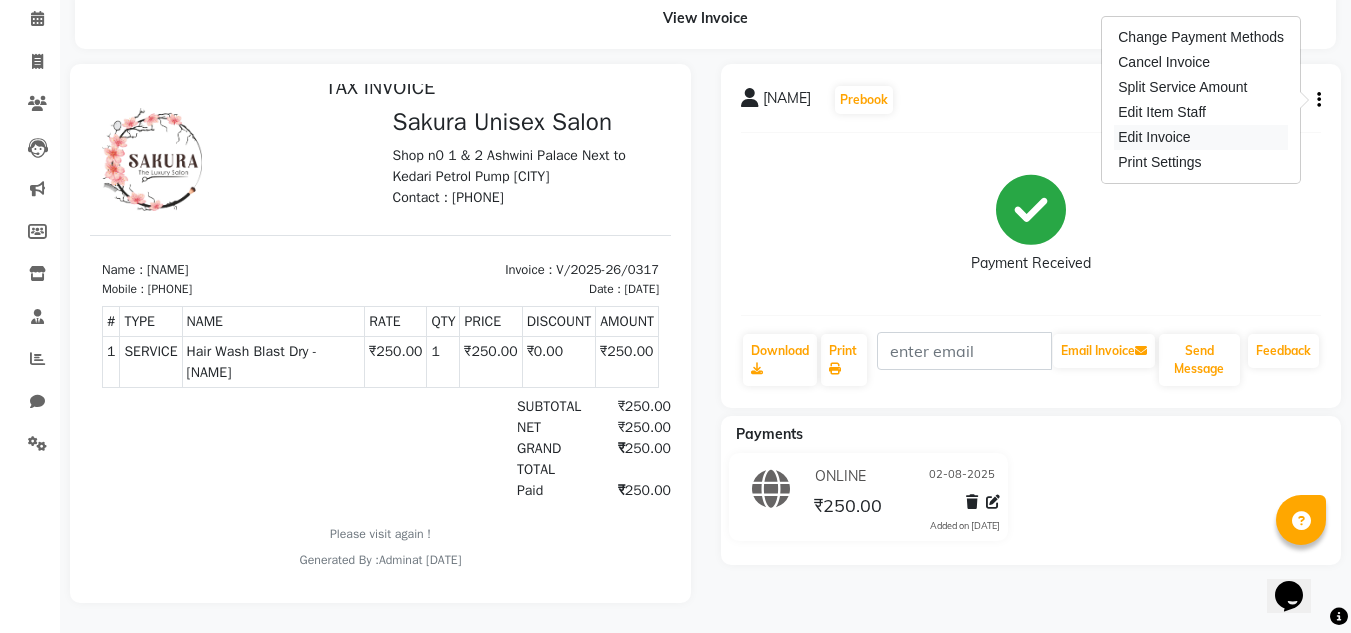 click on "Edit Invoice" at bounding box center [1201, 137] 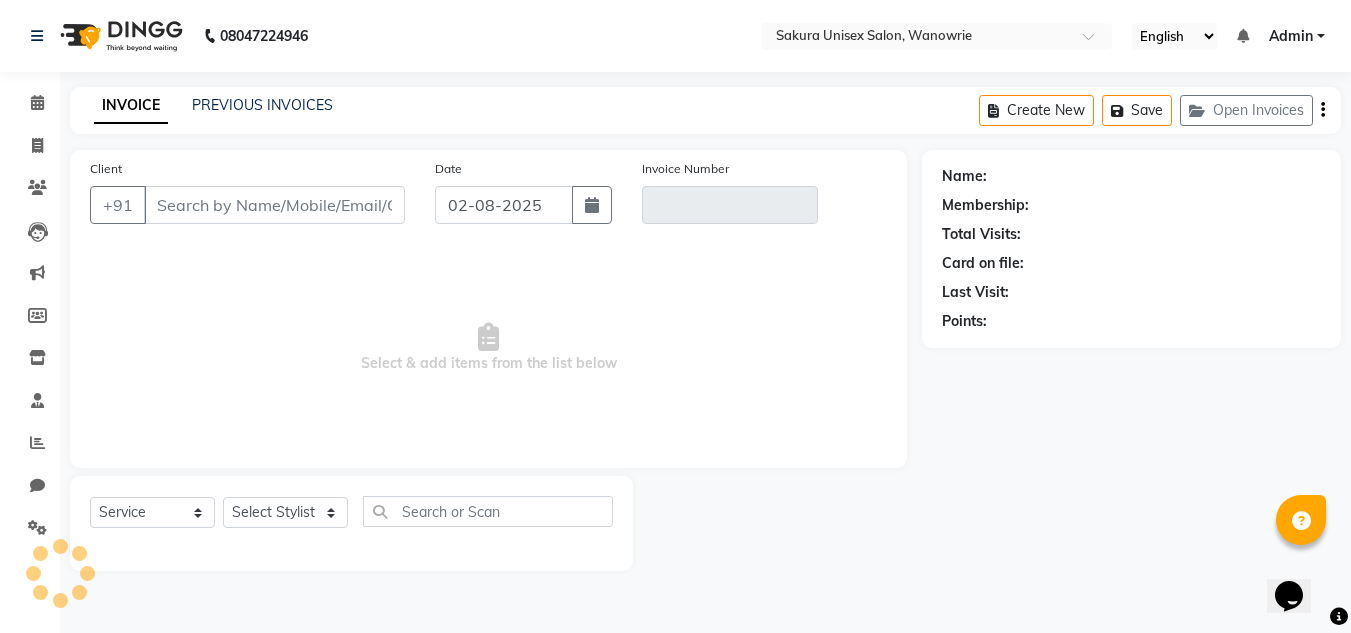 scroll, scrollTop: 0, scrollLeft: 0, axis: both 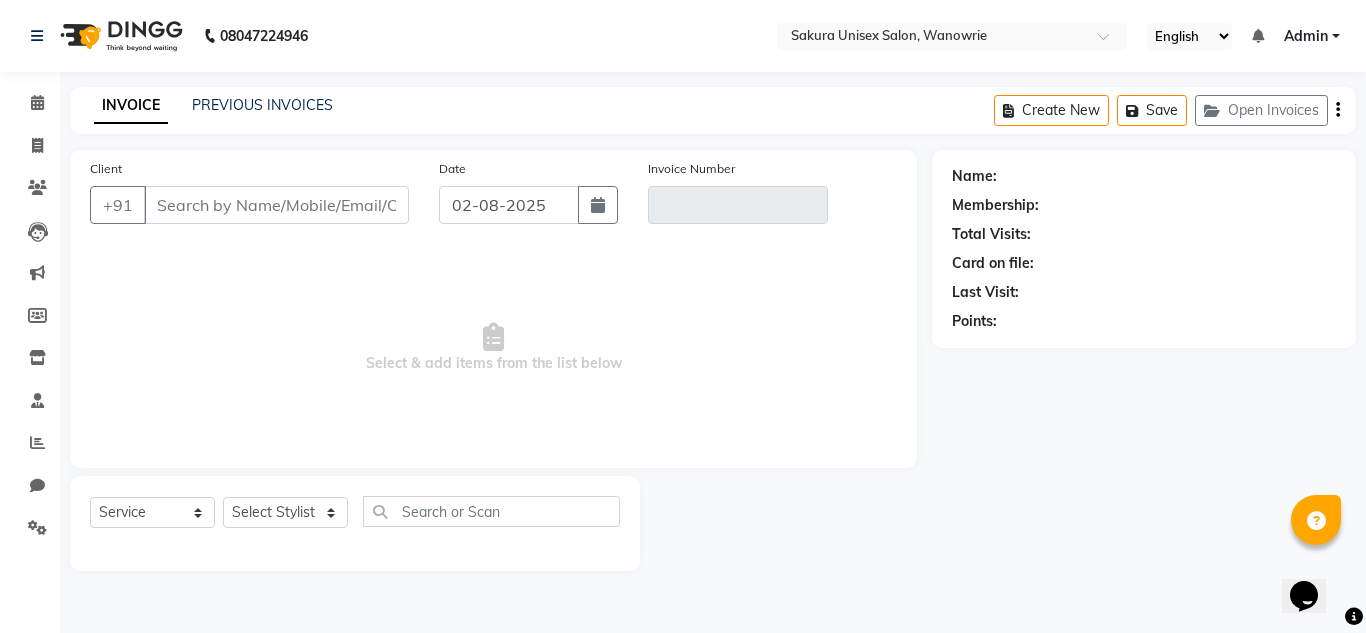 type on "[PHONE]" 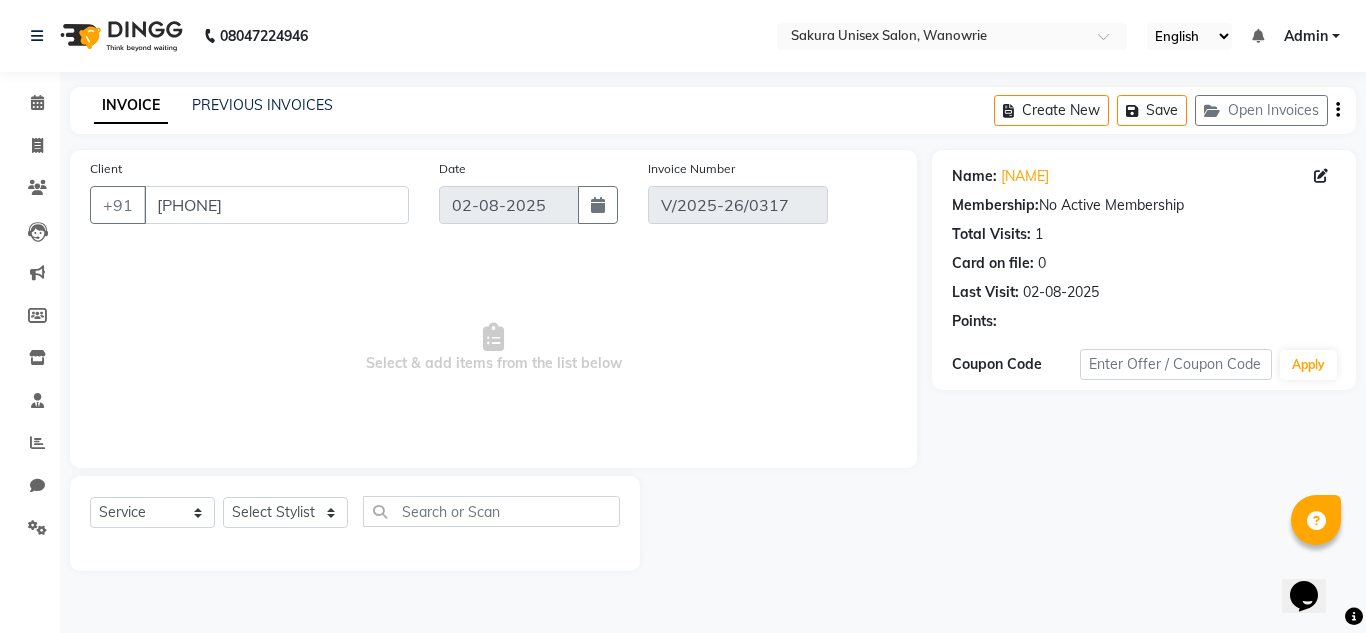 select on "select" 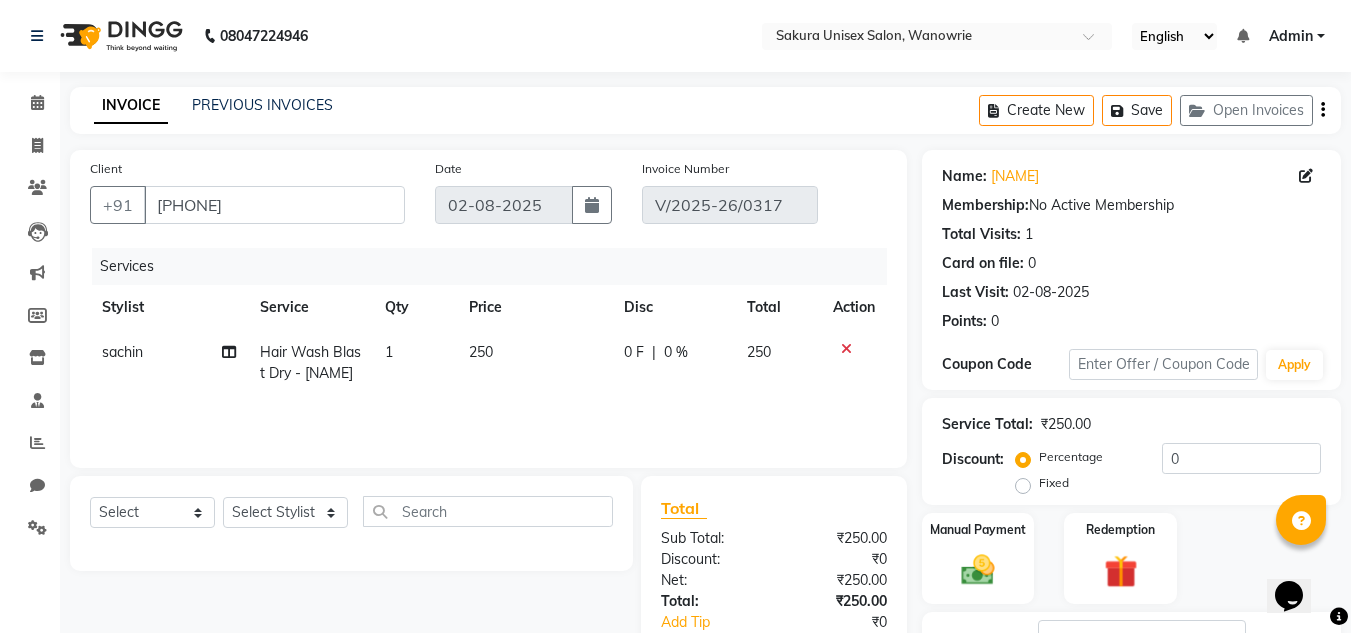 click on "0 F" 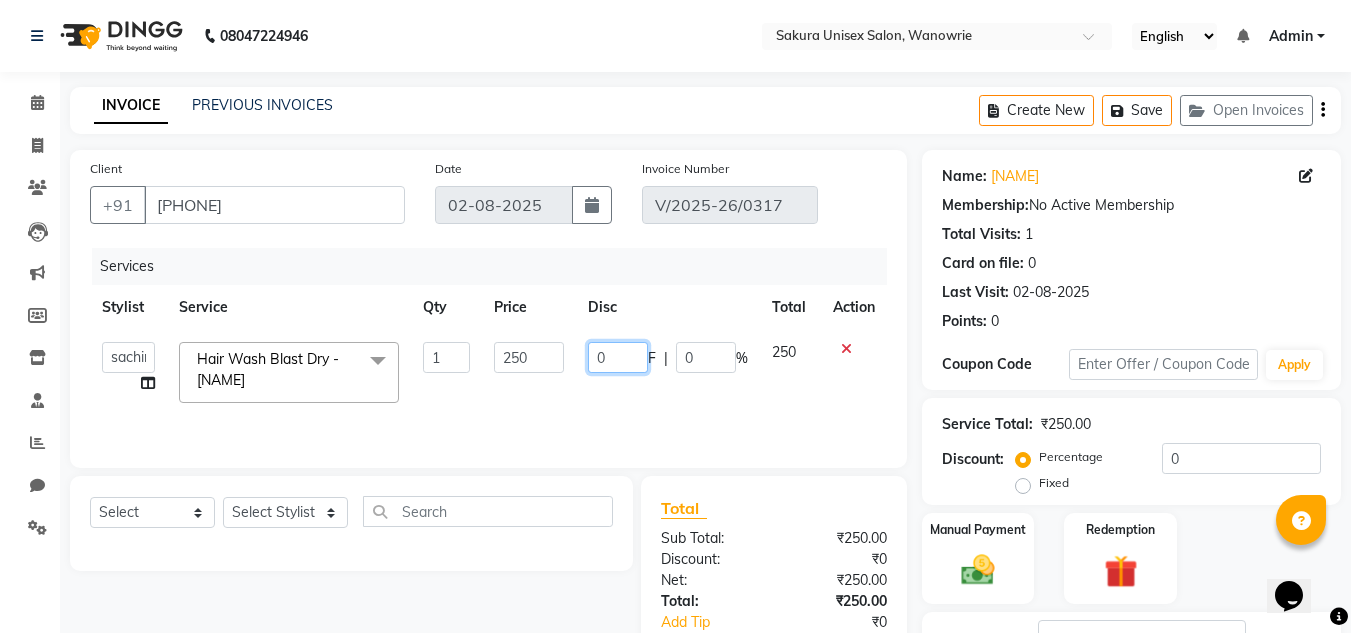 click on "0" 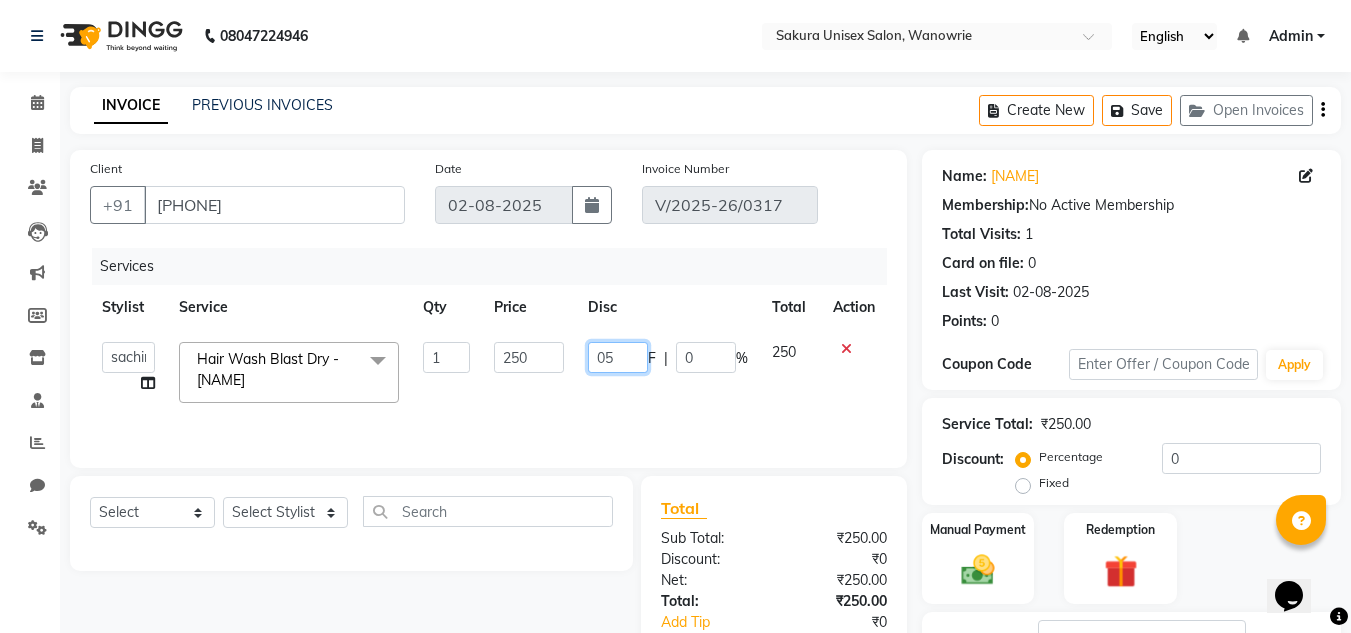 type on "050" 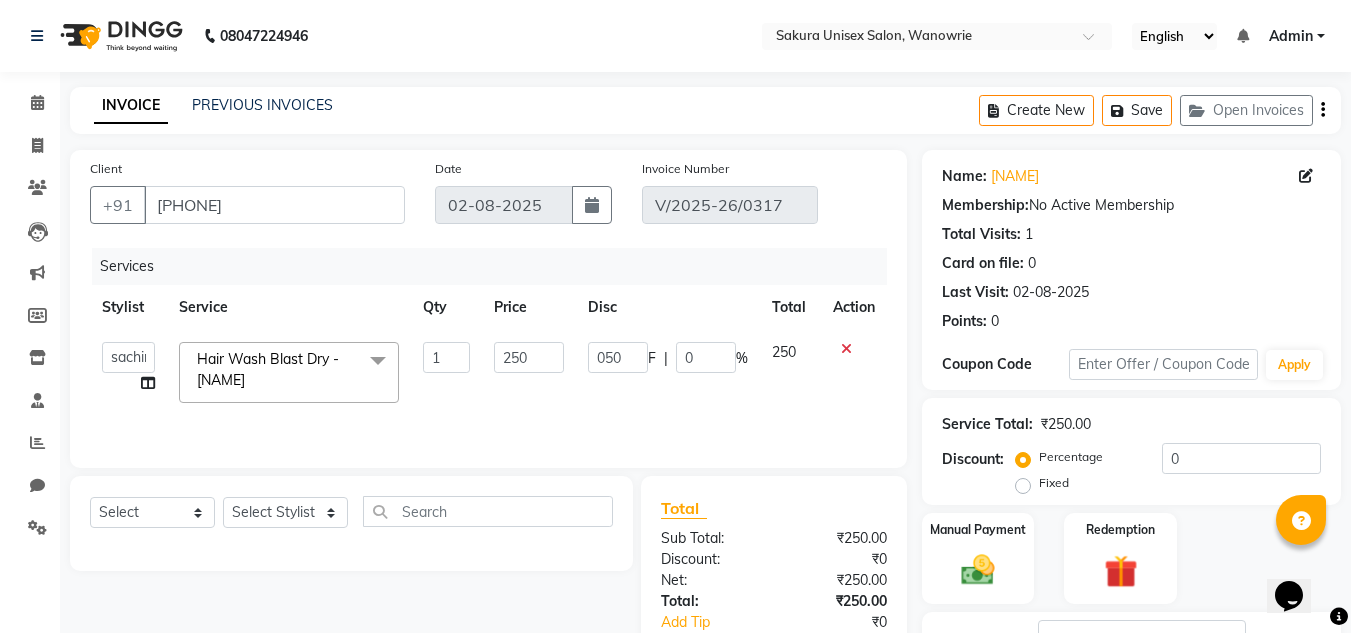 click on "Service Total:  ₹250.00" 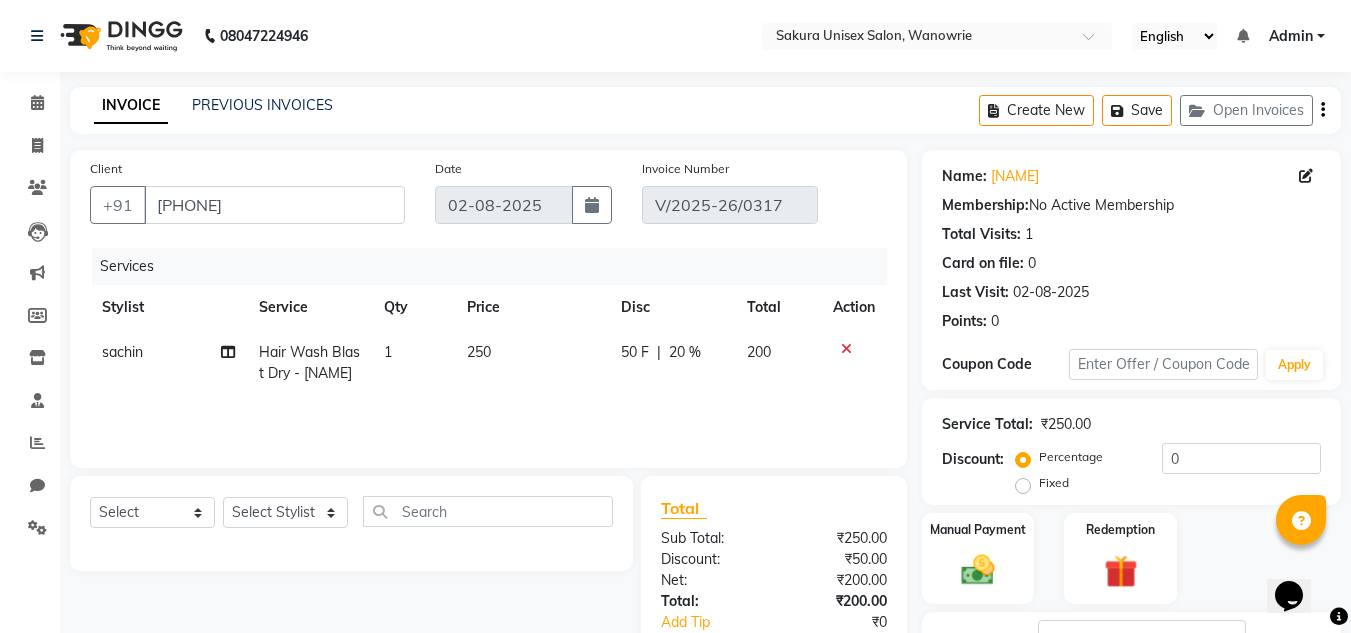 click on "Name: [NAME] Membership: No Active Membership Total Visits: 1 Card on file: 0 Last Visit: [DATE] Points: 0" 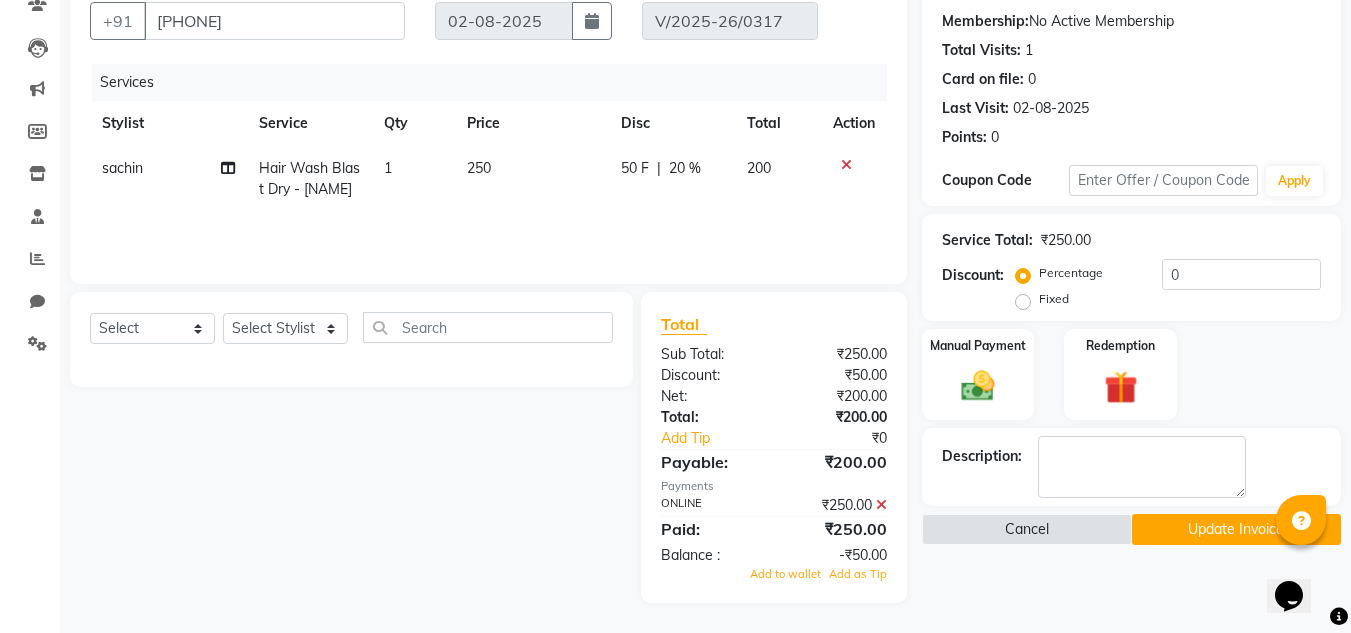 click on "Update Invoice" 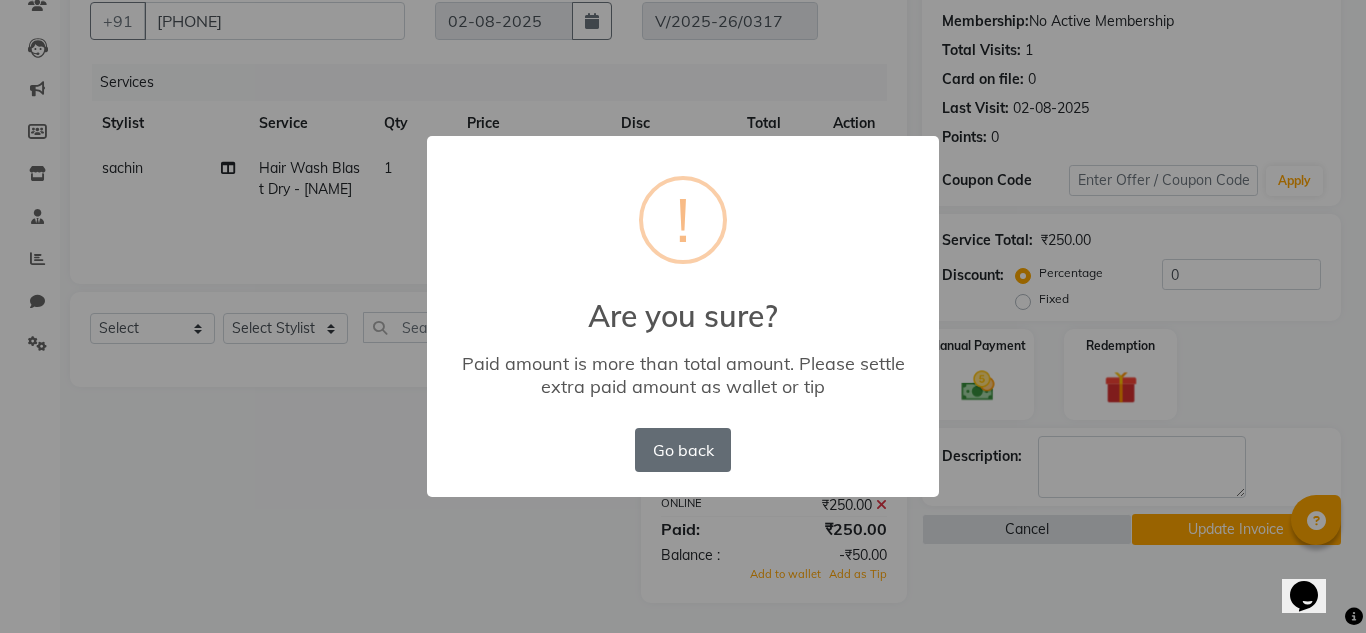 click on "Go back" at bounding box center (683, 450) 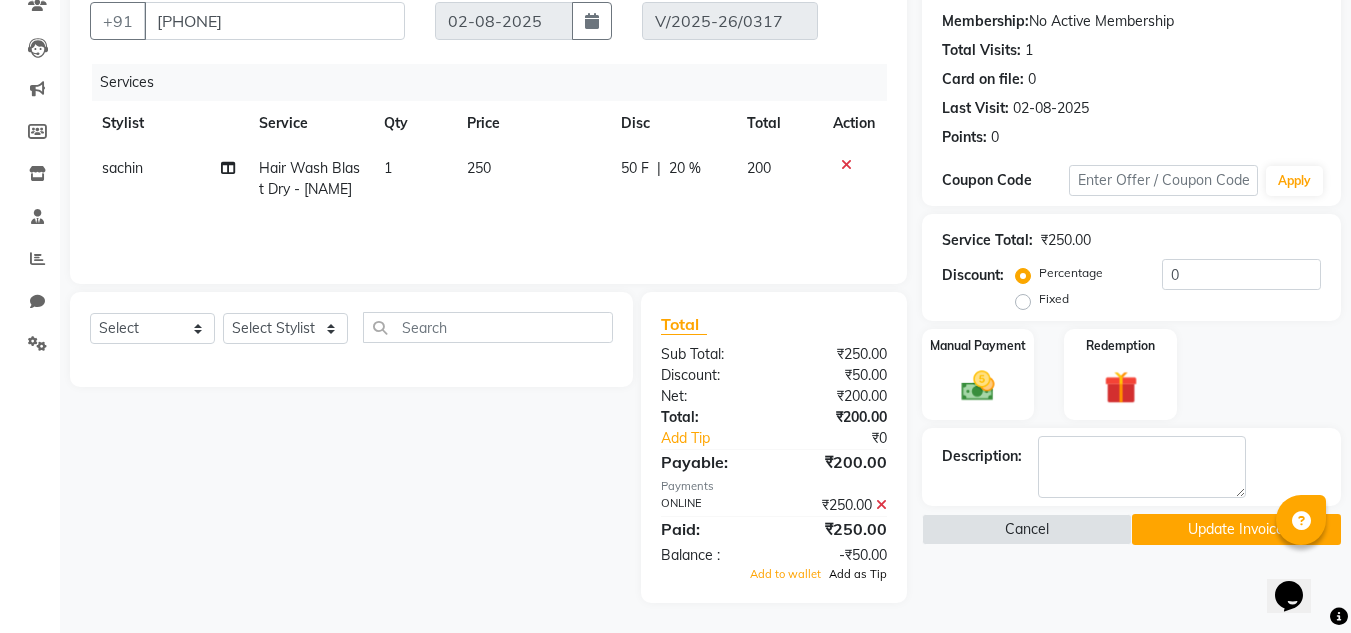 click on "Add as Tip" 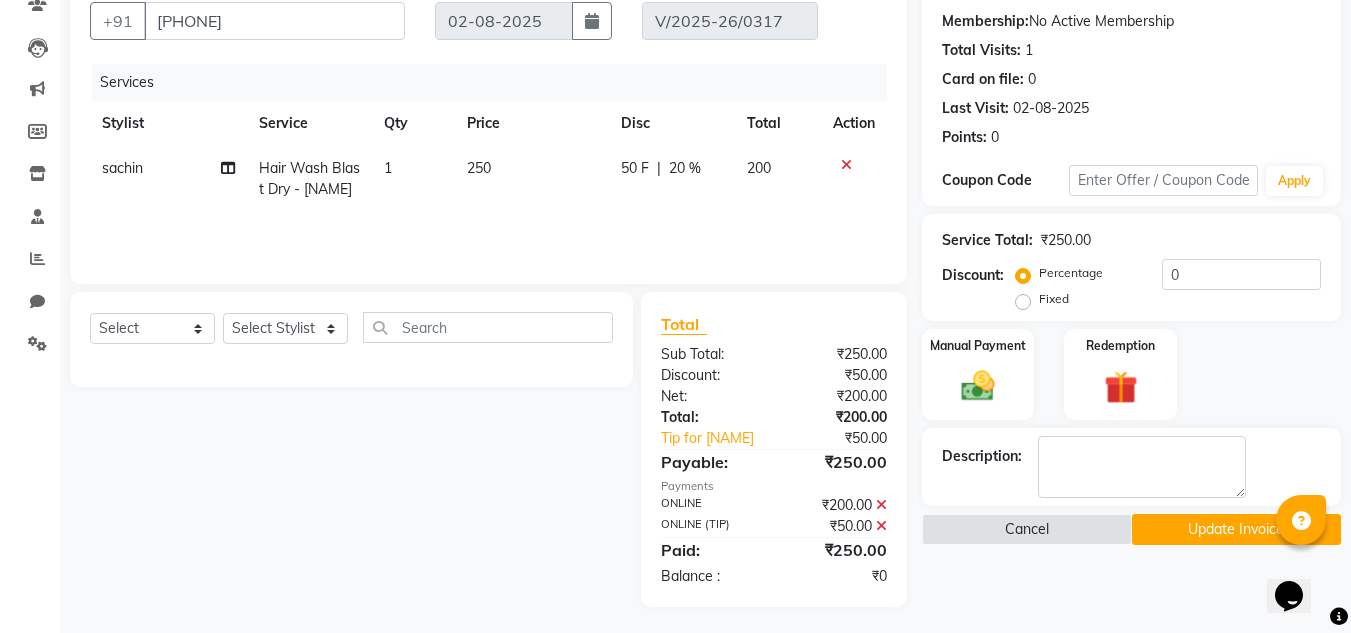 click on "Update Invoice" 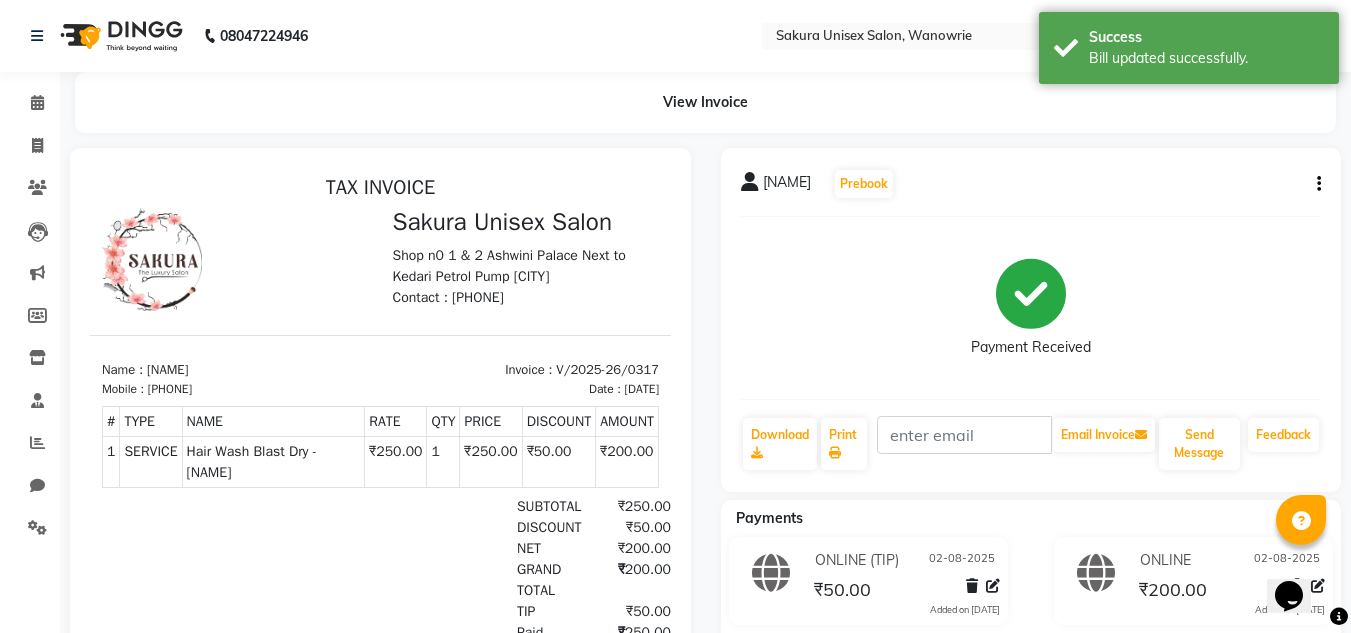 scroll, scrollTop: 0, scrollLeft: 0, axis: both 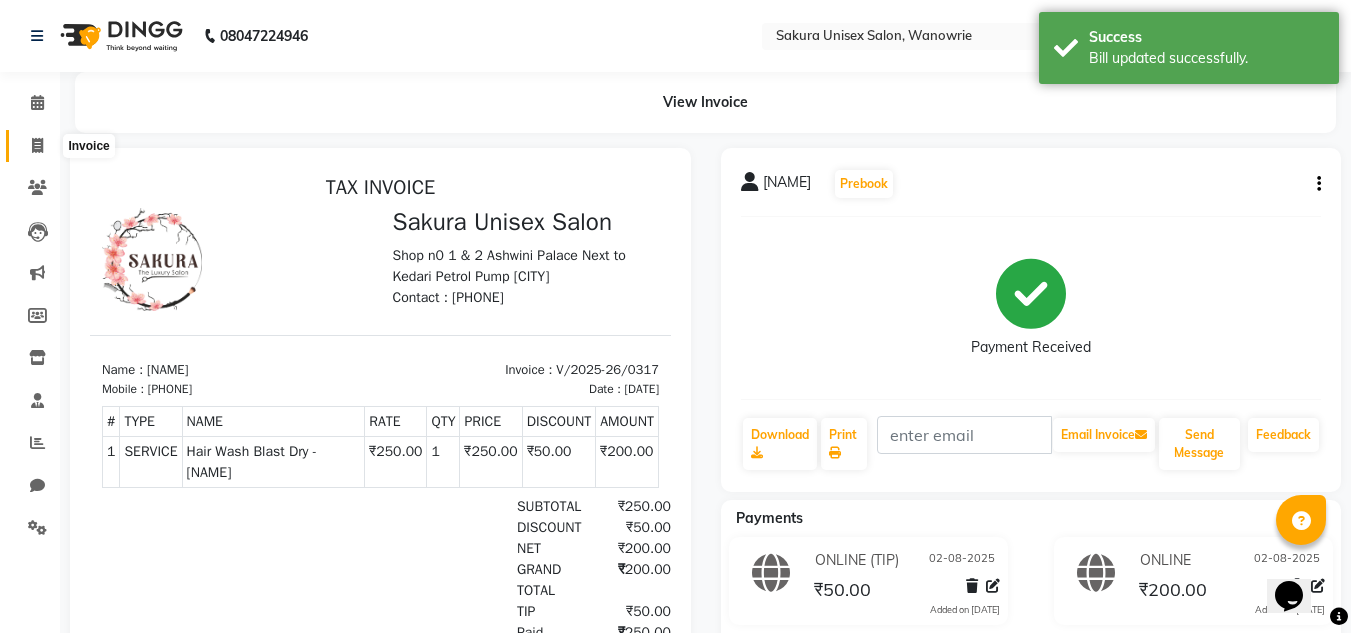 click 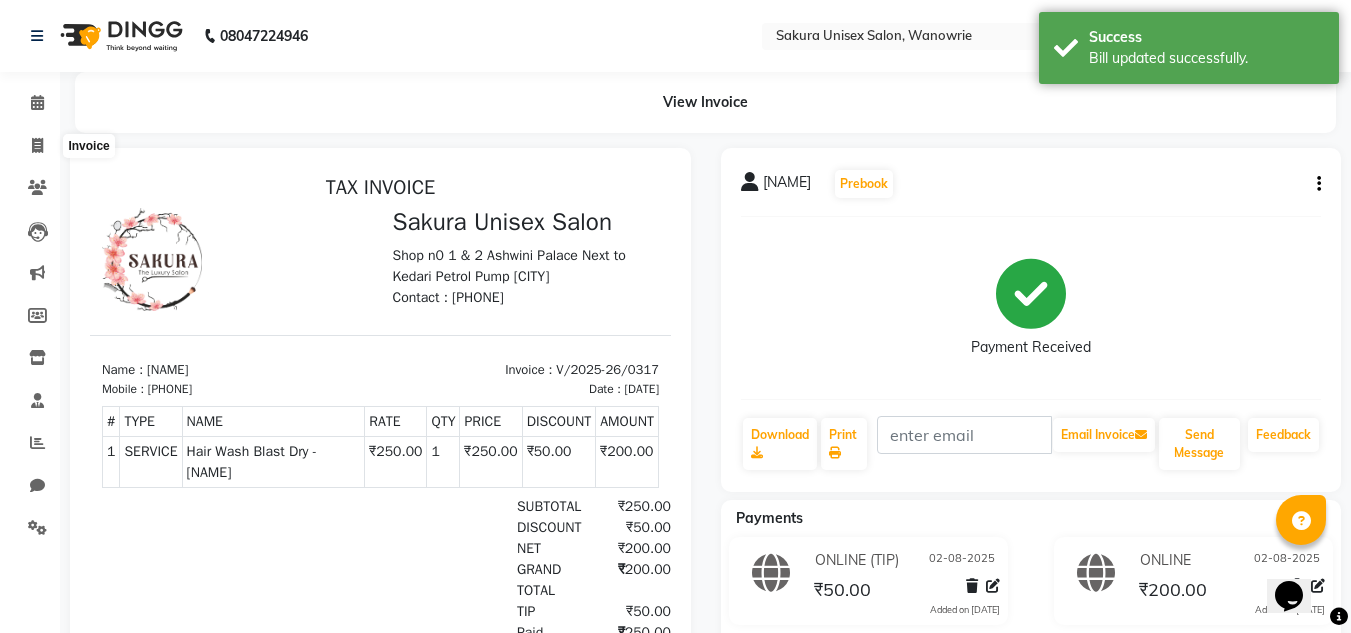 select on "service" 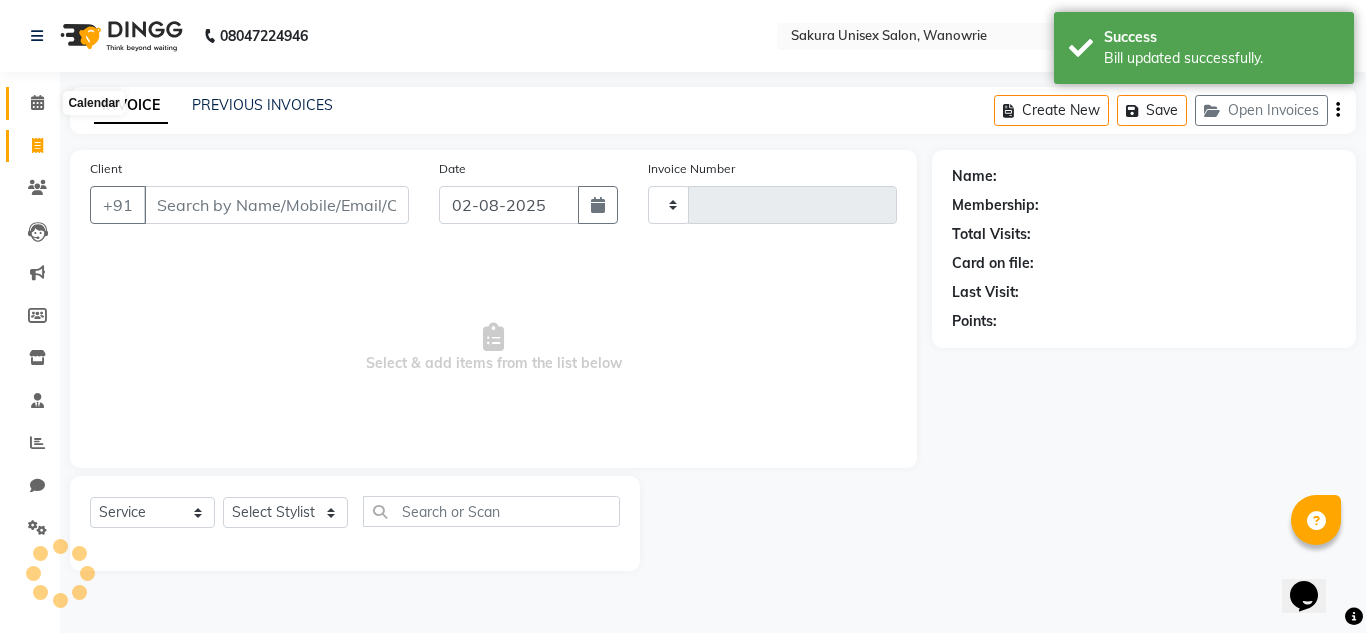drag, startPoint x: 48, startPoint y: 101, endPoint x: 123, endPoint y: 40, distance: 96.67471 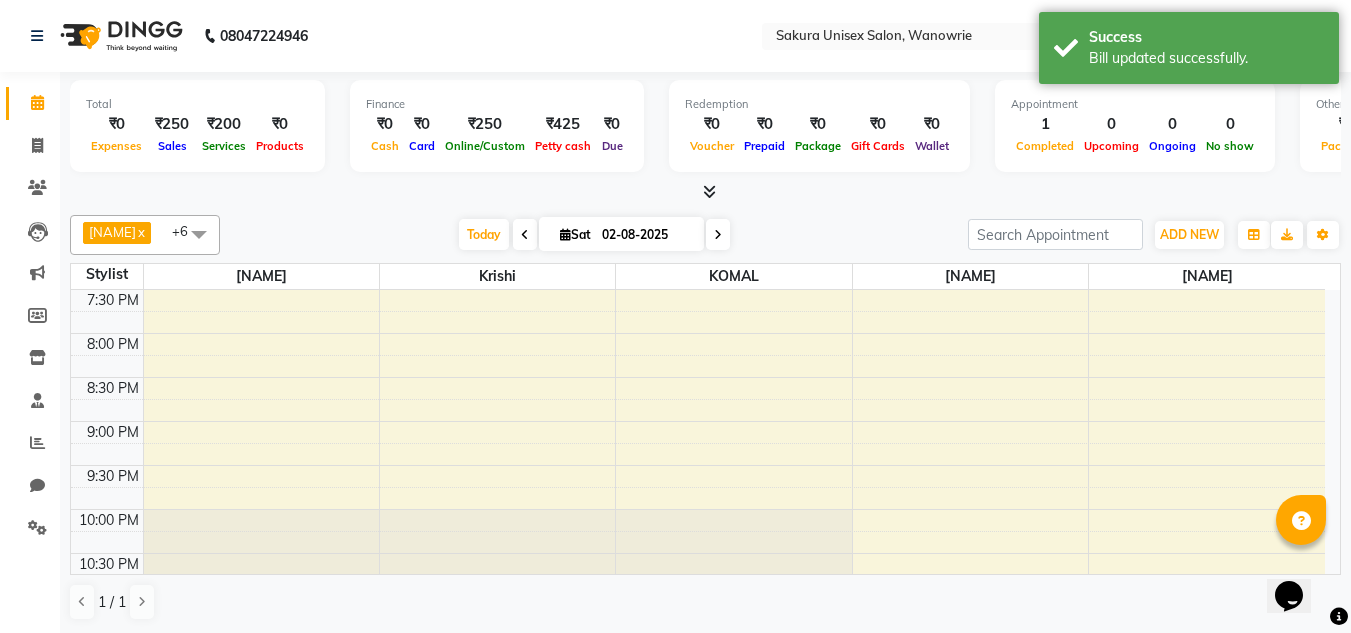 scroll, scrollTop: 1123, scrollLeft: 0, axis: vertical 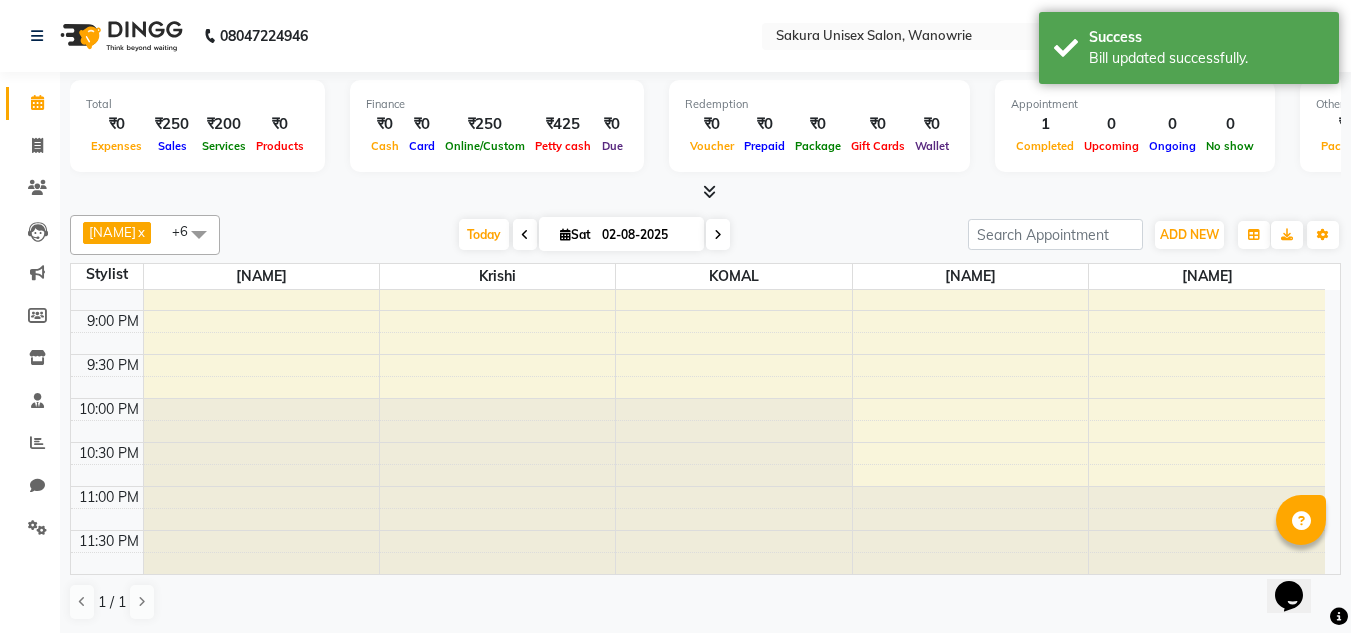 click at bounding box center (199, 234) 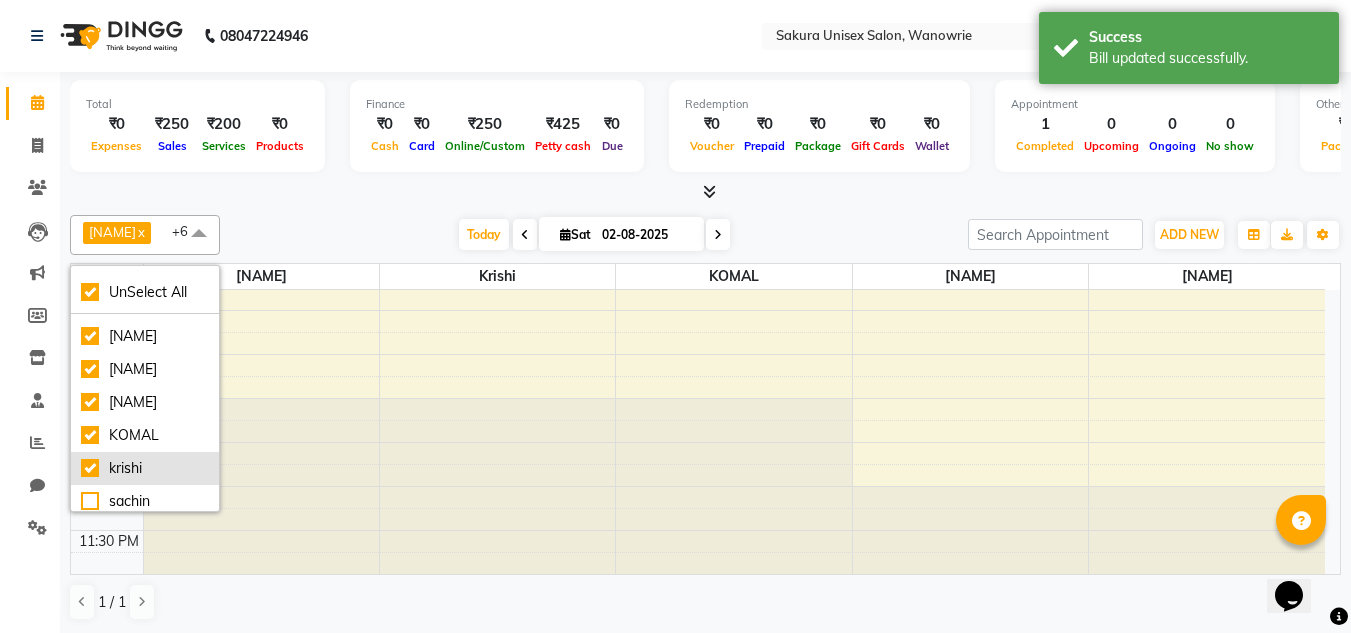 scroll, scrollTop: 34, scrollLeft: 0, axis: vertical 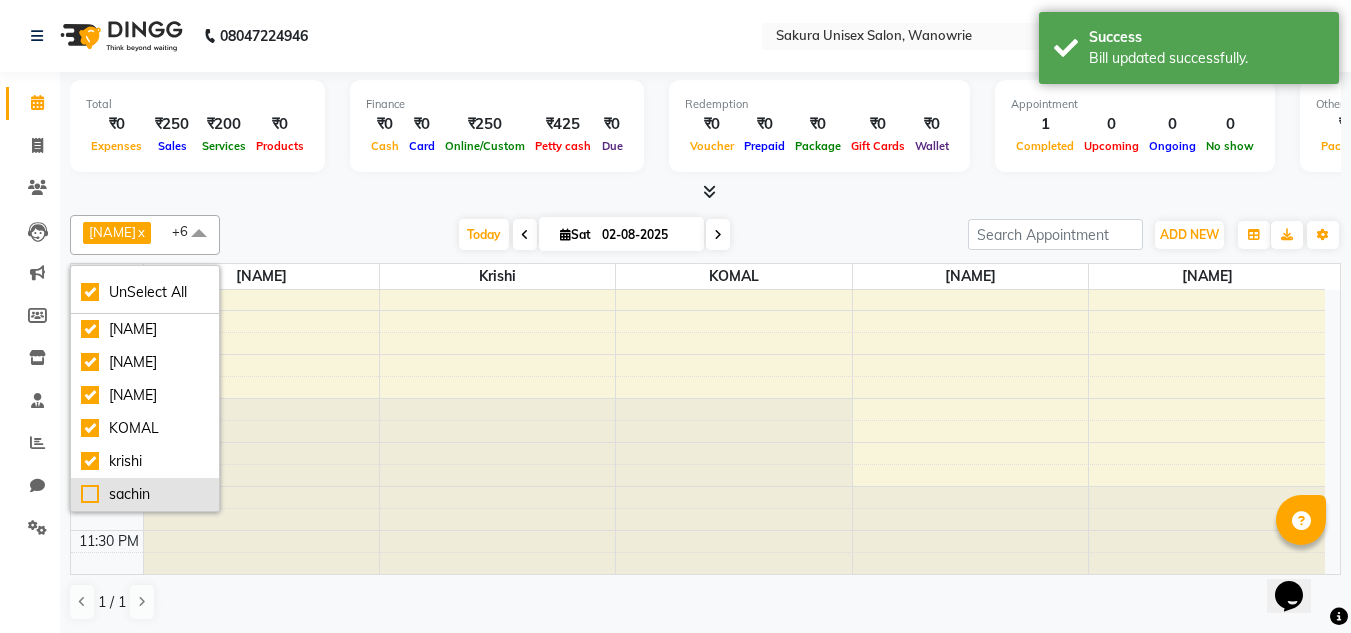 drag, startPoint x: 92, startPoint y: 493, endPoint x: 104, endPoint y: 482, distance: 16.27882 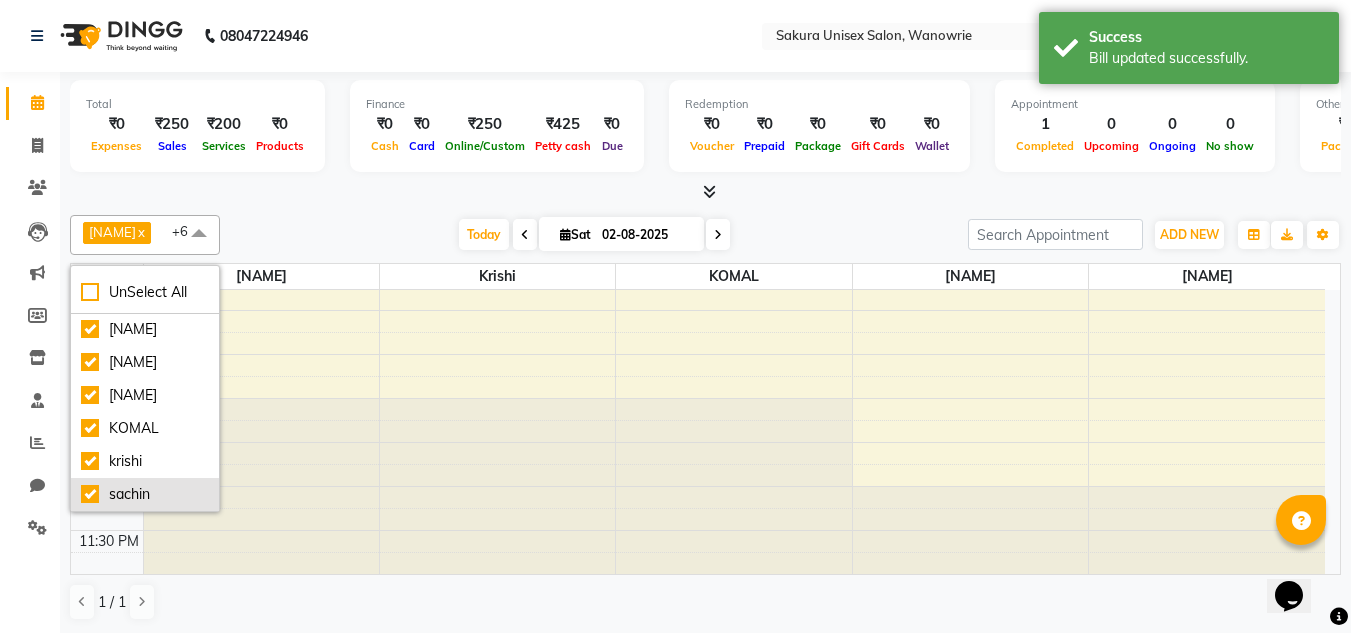 checkbox on "false" 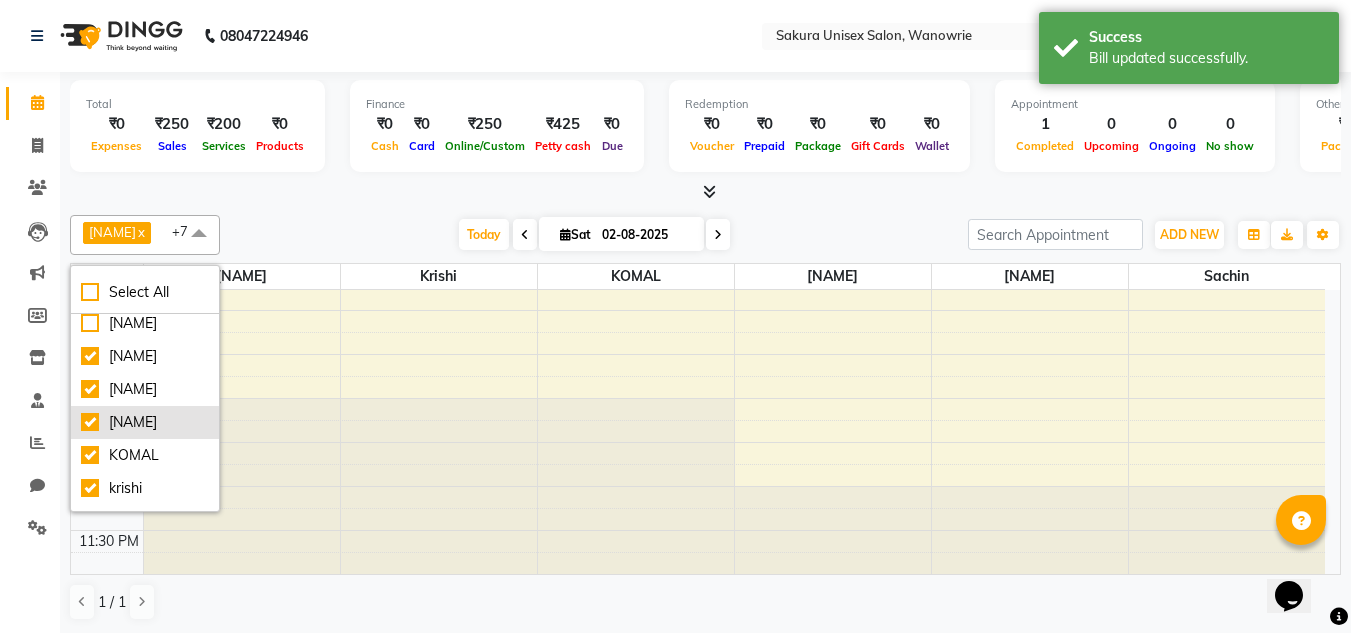 scroll, scrollTop: 0, scrollLeft: 0, axis: both 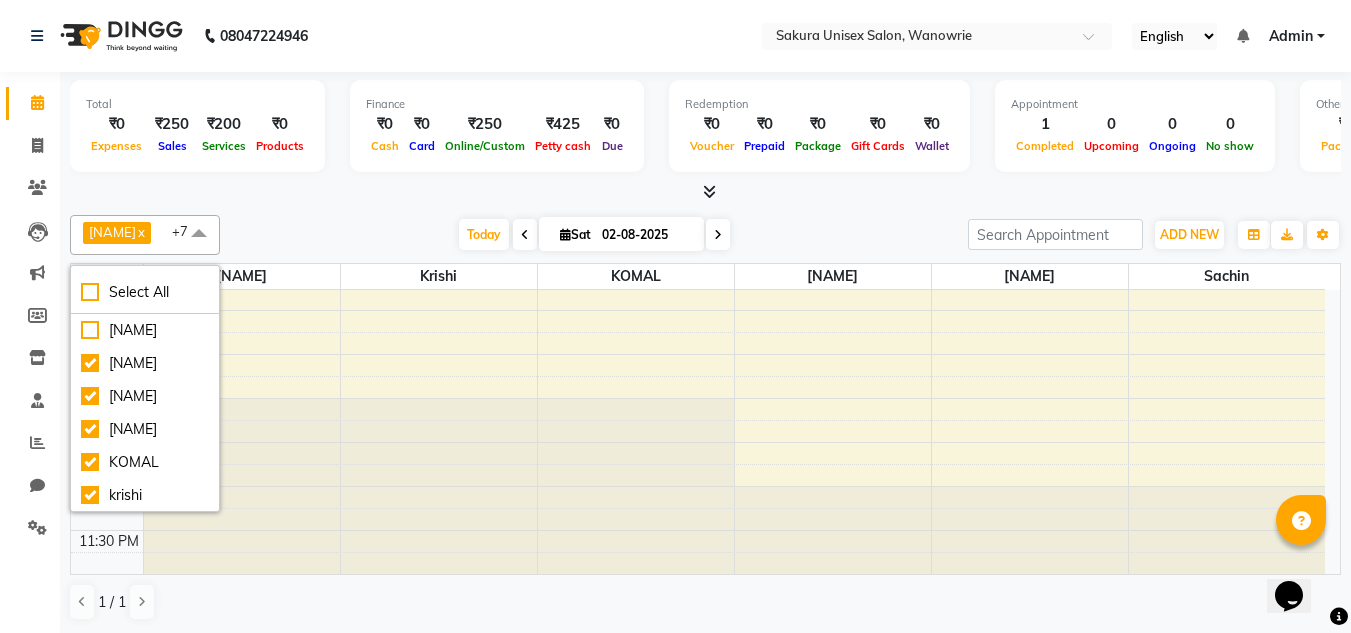 click on "almaz x KOMAL x krishi x swaleha x chaitanya x zuber x priyanka x sachin x +7 Select All ashu almaz chaitanya JUBAIR KOMAL krishi sachin Today Sat [DATE] Toggle Dropdown Add Appointment Add Invoice Add Expense Add Attendance Add Client Add Transaction Toggle Dropdown Add Appointment Add Invoice Add Expense Add Attendance Add Client ADD NEW Toggle Dropdown Add Appointment Add Invoice Add Expense Add Attendance Add Client Add Transaction almaz x KOMAL x krishi x swaleha x chaitanya x zuber x priyanka x sachin x +7 Select All ashu almaz chaitanya JUBAIR KOMAL krishi sachin Group By Staff View Room View View as Vertical Vertical - Week View Horizontal Horizontal - Week View List Toggle Dropdown Calendar Settings Manage Tags Arrange Stylists Reset Stylists Full Screen Show Available Stylist Appointment Form Zoom 100% Staff/Room Display Count 7" at bounding box center [705, 235] 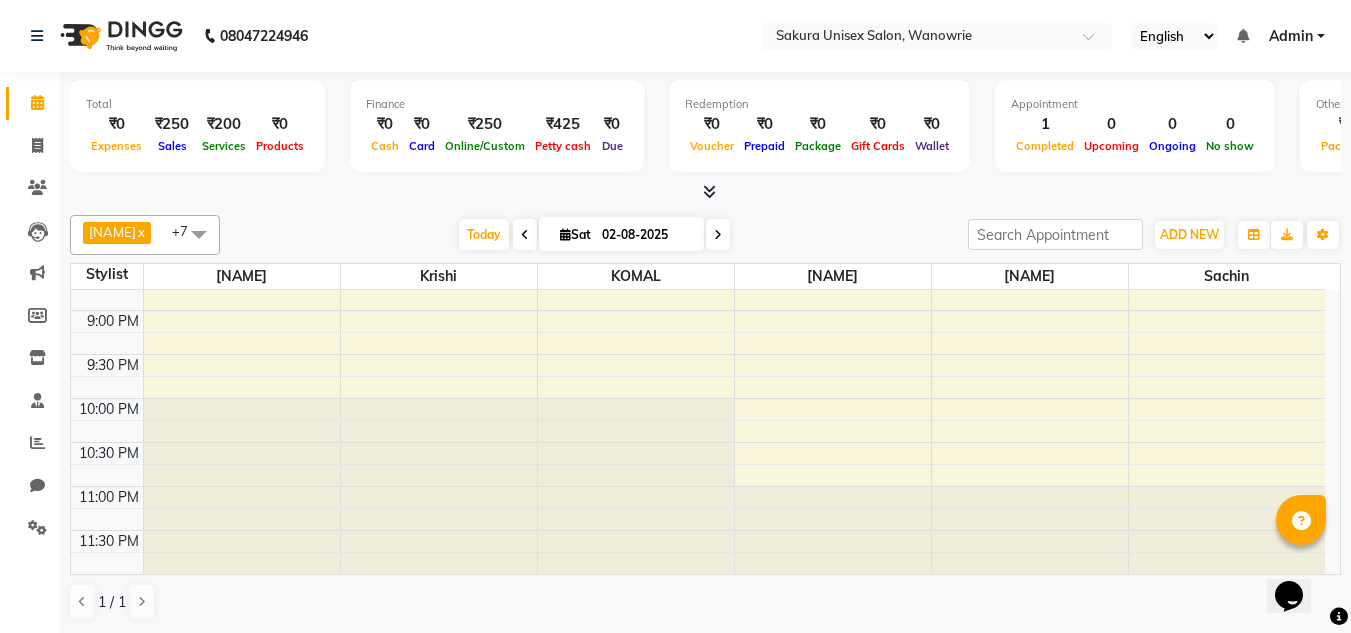 scroll, scrollTop: 1, scrollLeft: 0, axis: vertical 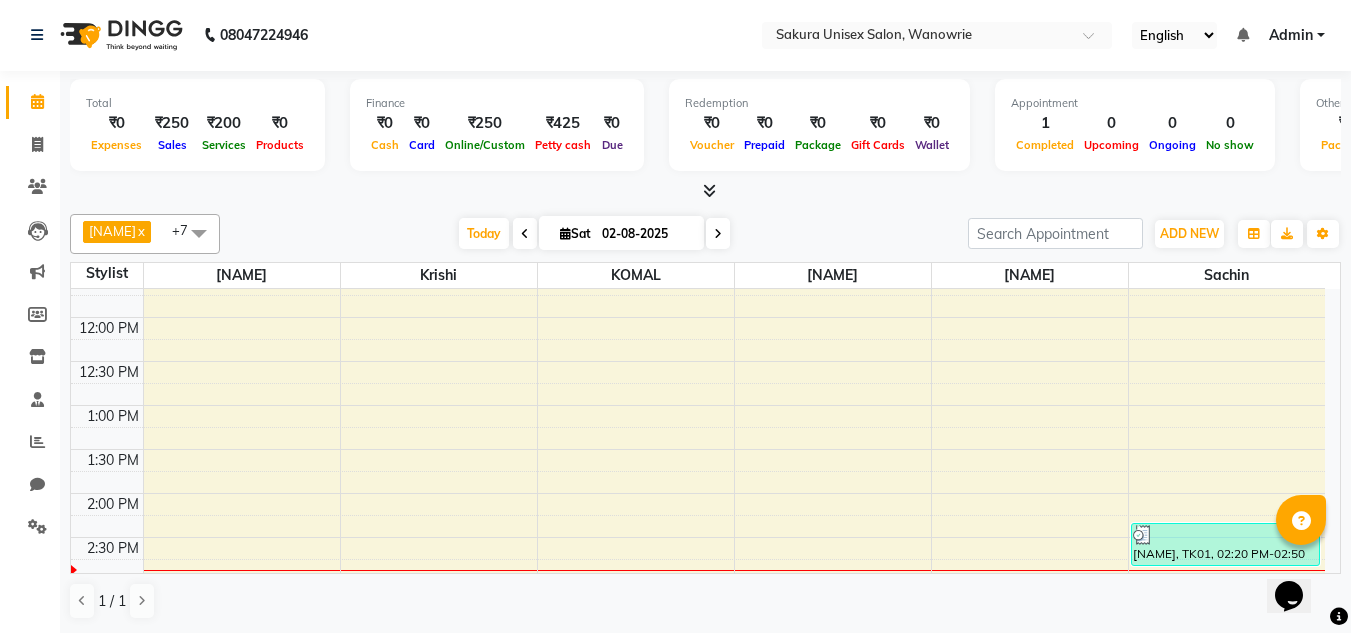 click at bounding box center [199, 233] 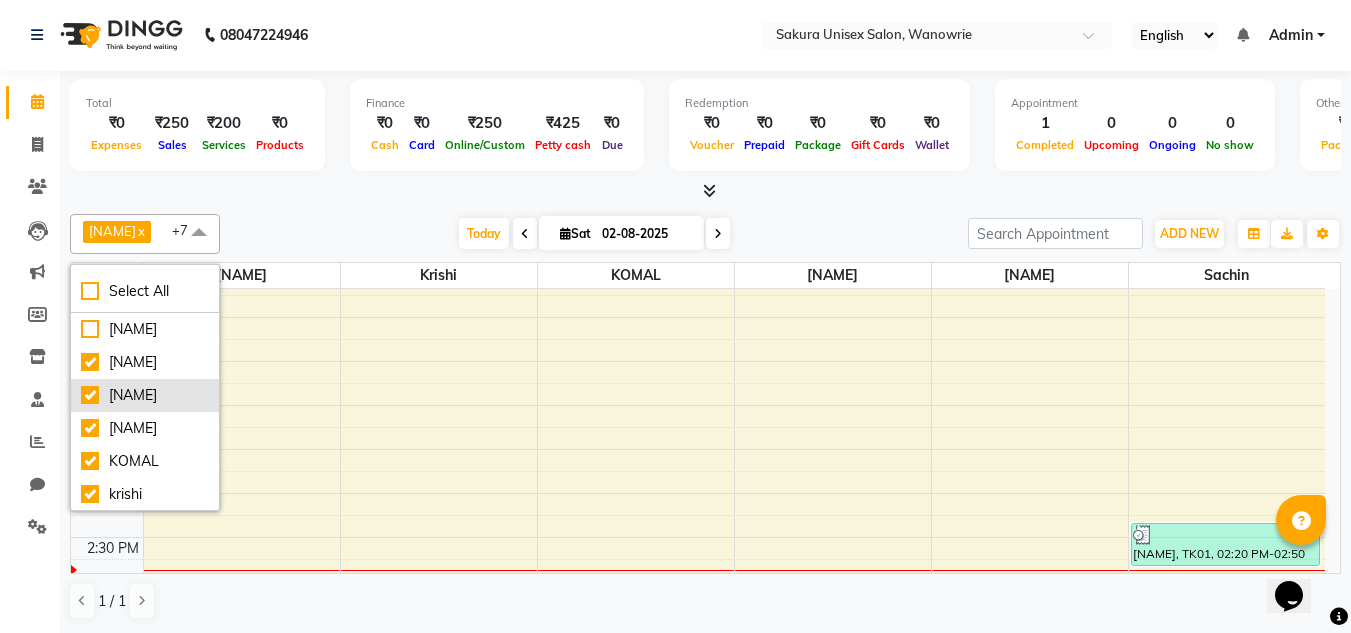click on "[NAME]" at bounding box center (145, 395) 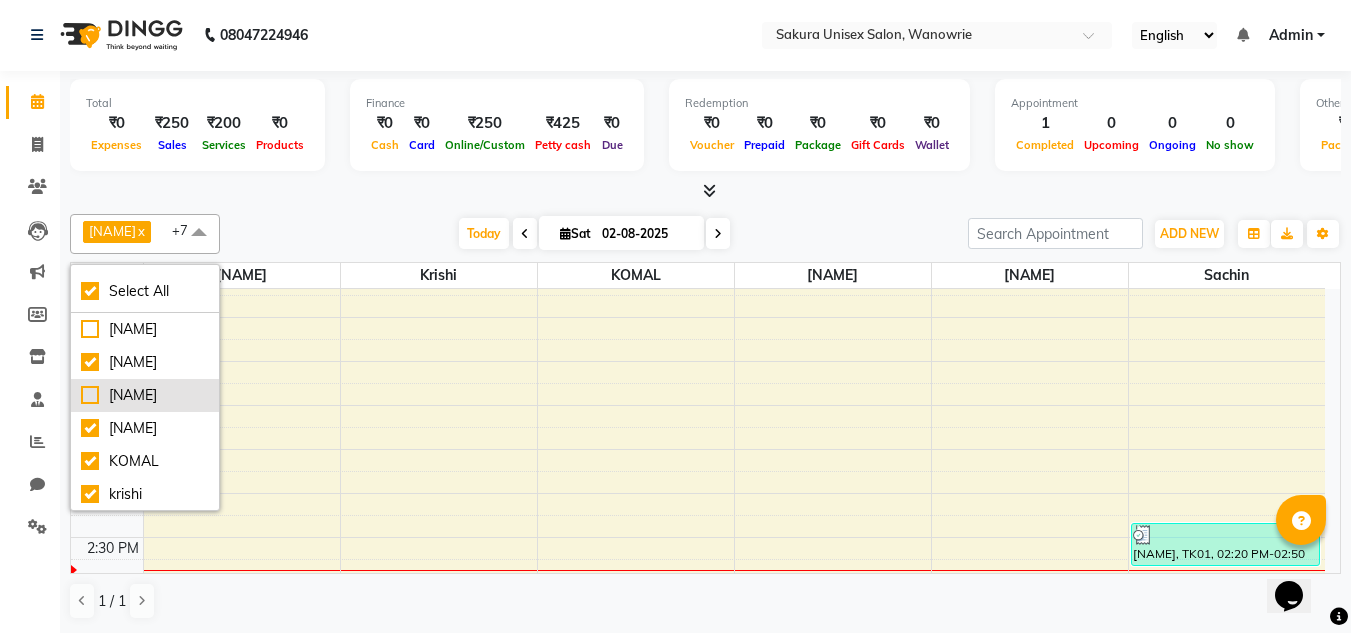 checkbox on "true" 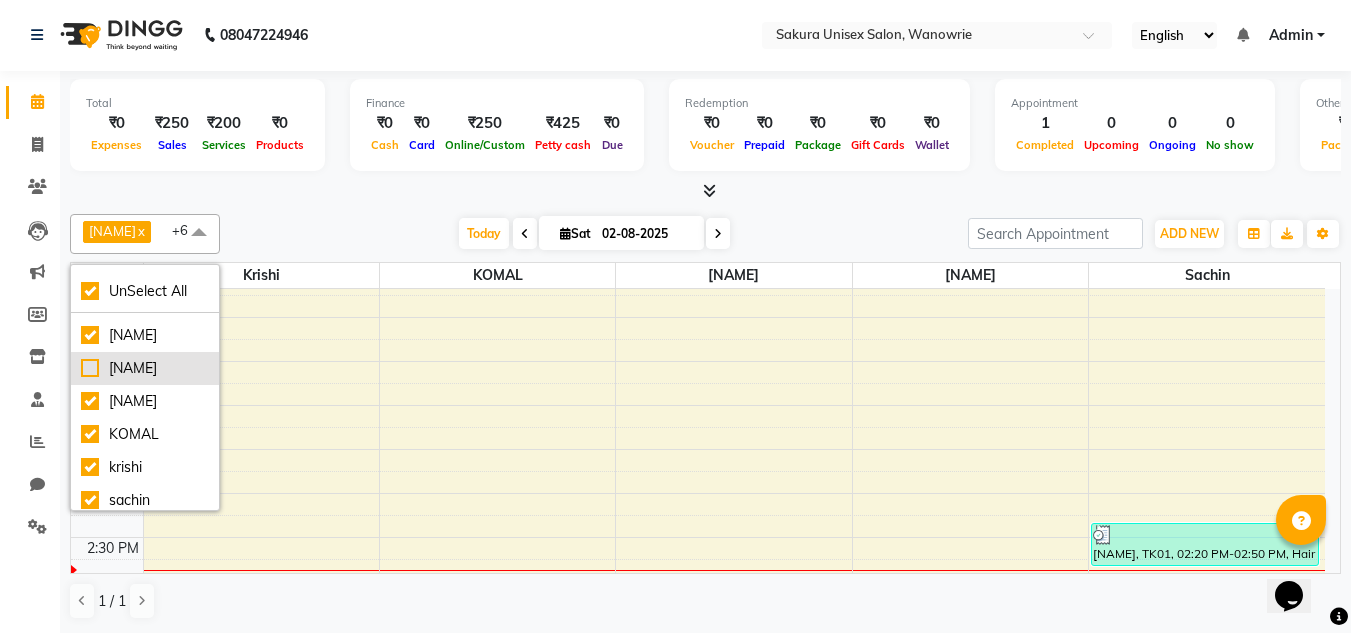 scroll, scrollTop: 34, scrollLeft: 0, axis: vertical 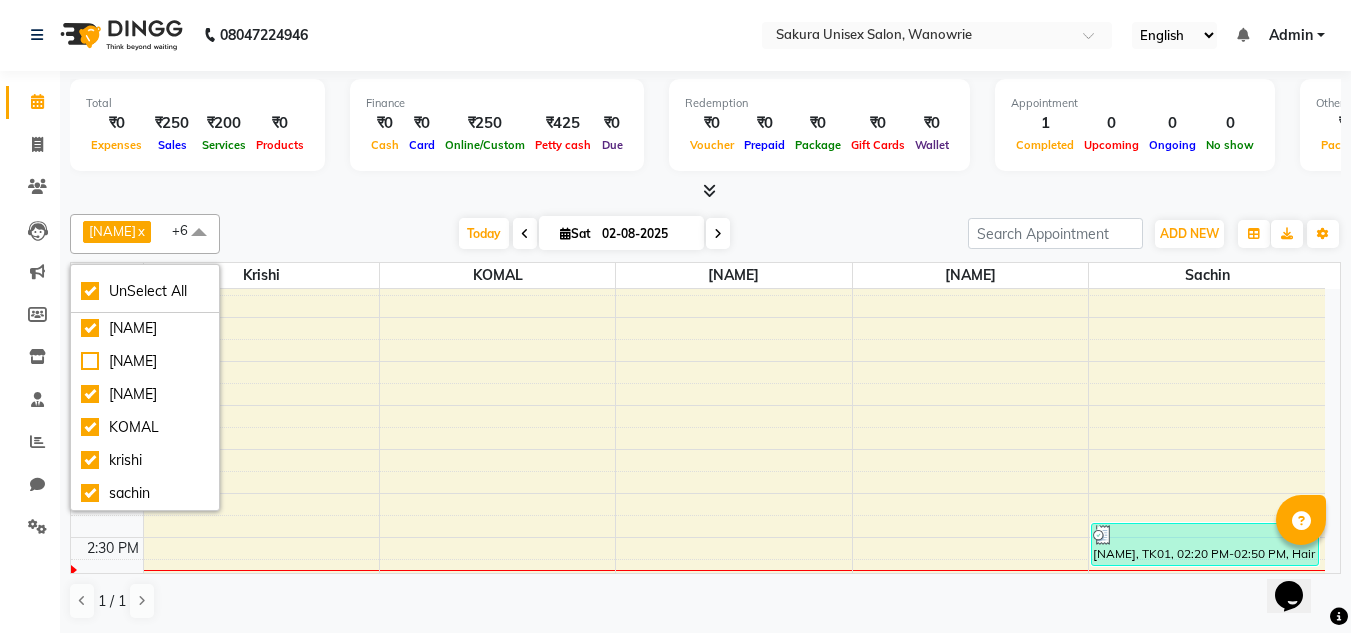 click on "Total ₹0 Expenses ₹250 Sales ₹200 Services ₹0 Products Finance ₹0 Cash ₹0 Card ₹250 Online/Custom ₹425 Petty cash ₹0 Due Redemption ₹0 Voucher ₹0 Prepaid ₹0 Package ₹0 Gift Cards ₹0 Wallet Appointment 1 Completed 0 Upcoming 0 Ongoing 0 No show Other sales ₹0 Packages ₹0 Memberships ₹0 Vouchers ₹0 Prepaids ₹0 Gift Cards almaz x KOMAL x krishi x swaleha x zuber x priyanka x sachin x +6 UnSelect All ashu almaz chaitanya JUBAIR KOMAL krishi sachin Today Sat [DATE] Toggle Dropdown Add Appointment Add Invoice Add Expense Add Attendance Add Client Add Transaction Toggle Dropdown Add Appointment Add Invoice Add Expense Add Attendance Add Client ADD NEW Toggle Dropdown Add Appointment Add Invoice Add Expense Add Attendance Add Client Add Transaction almaz x KOMAL x krishi x swaleha x zuber x priyanka x sachin x +6 UnSelect All ashu almaz chaitanya JUBAIR KOMAL krishi sachin Group By Staff View View as 7" 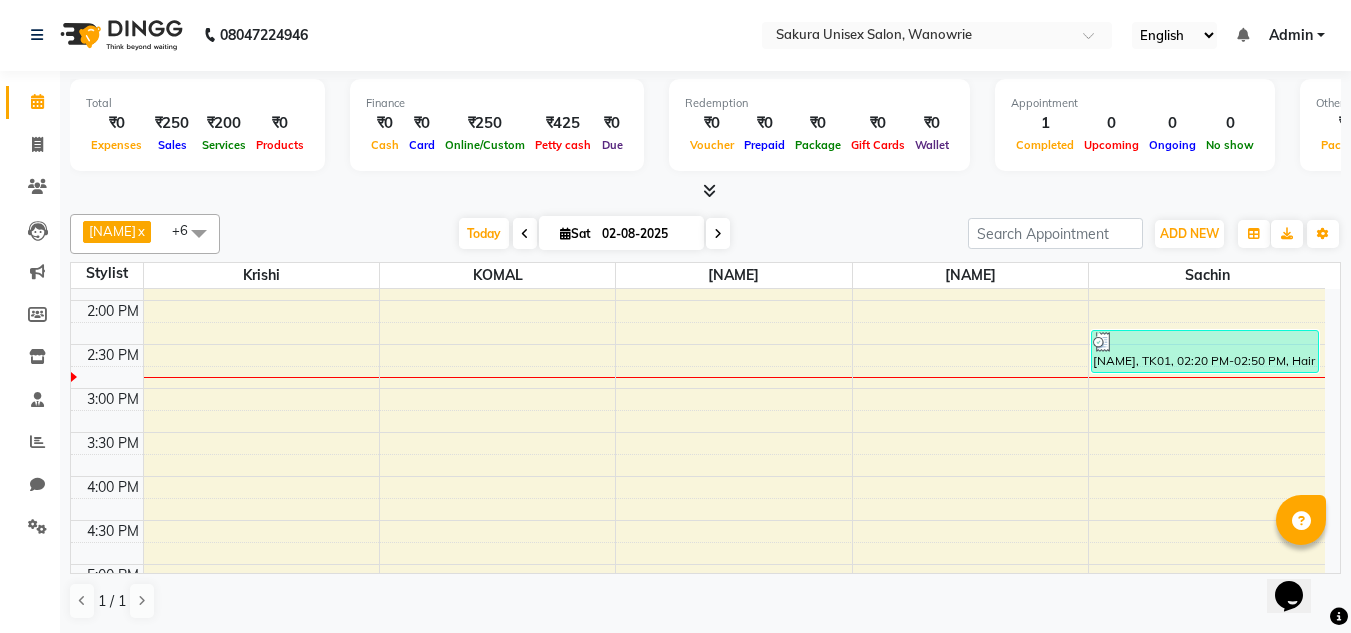 scroll, scrollTop: 523, scrollLeft: 0, axis: vertical 